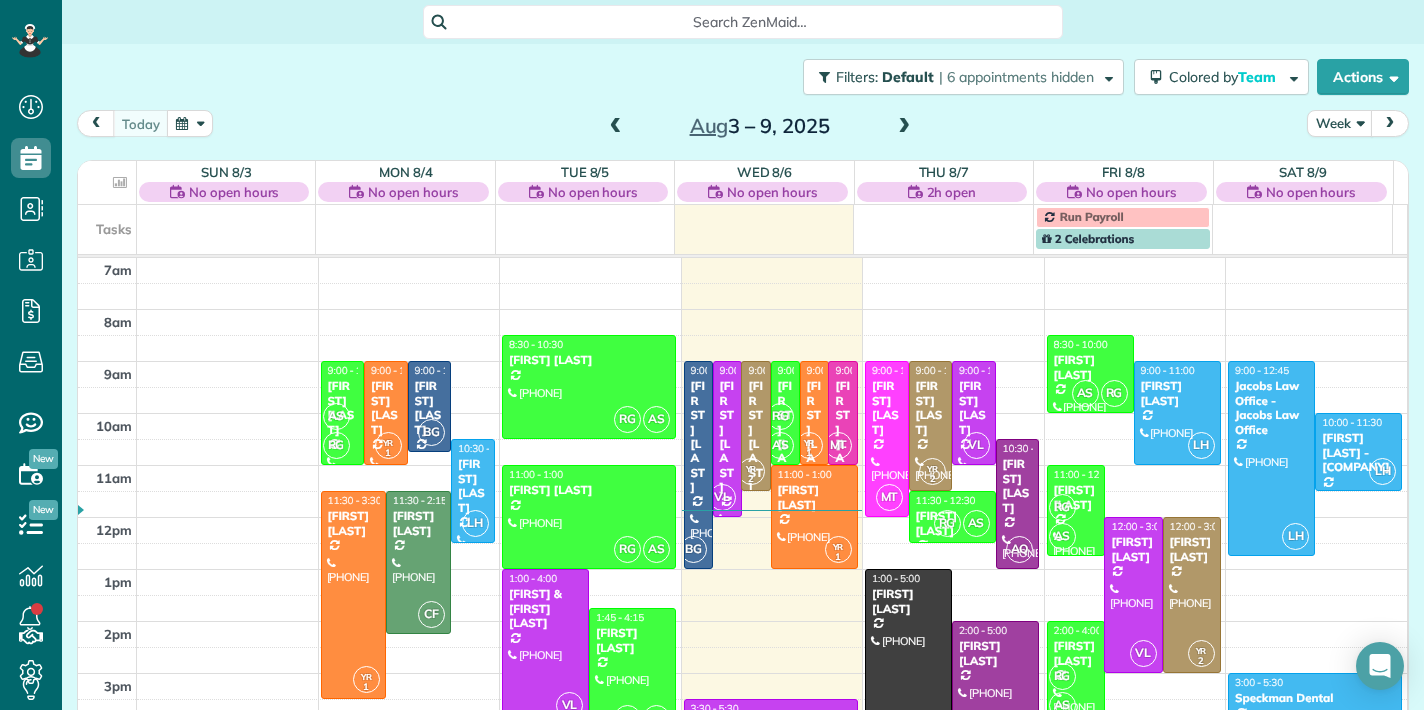 scroll, scrollTop: 0, scrollLeft: 0, axis: both 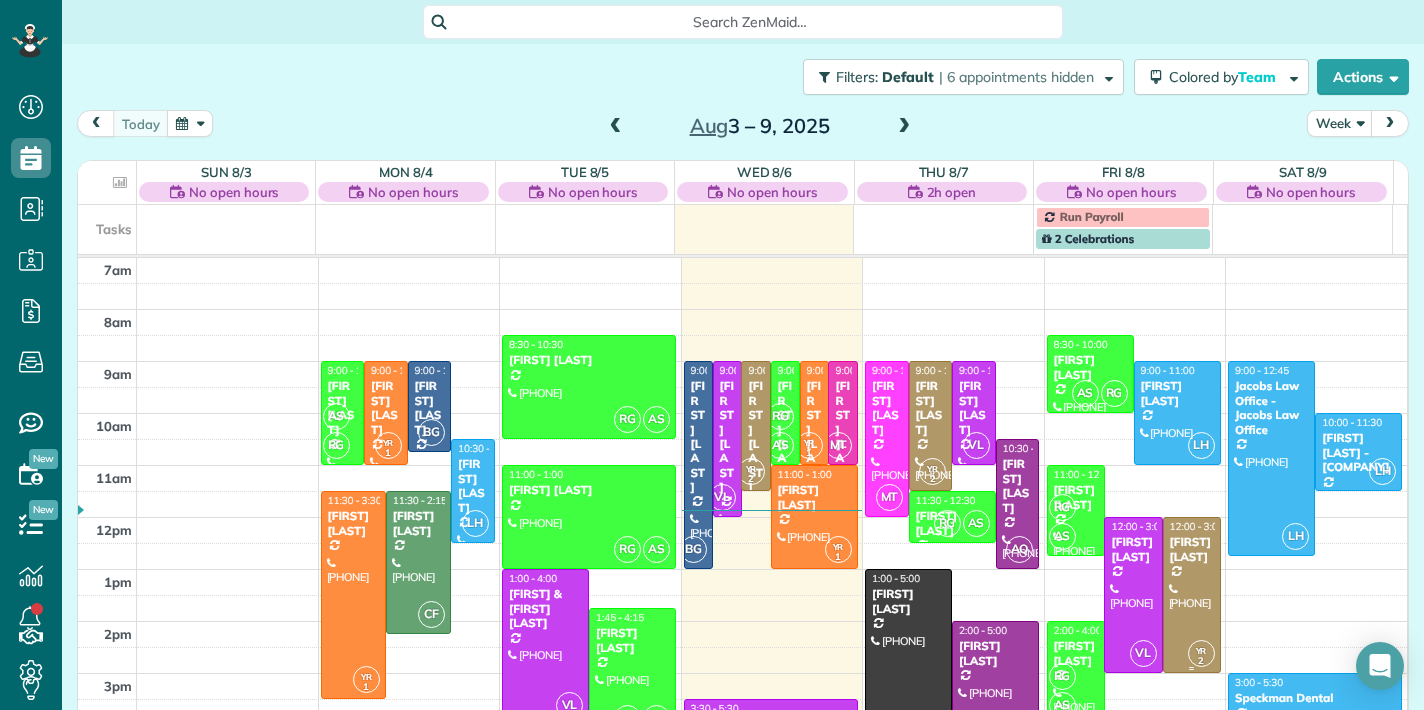 click at bounding box center (1192, 595) 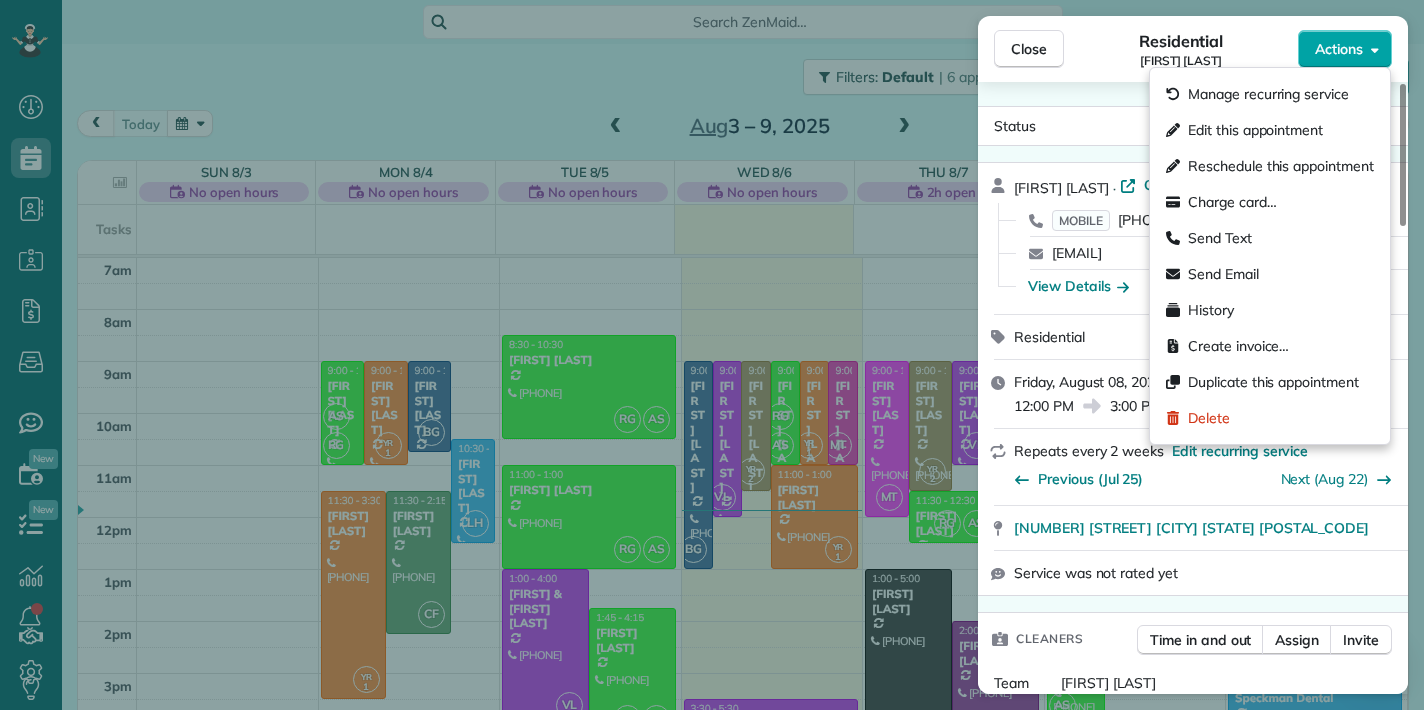 click on "Actions" at bounding box center (1339, 49) 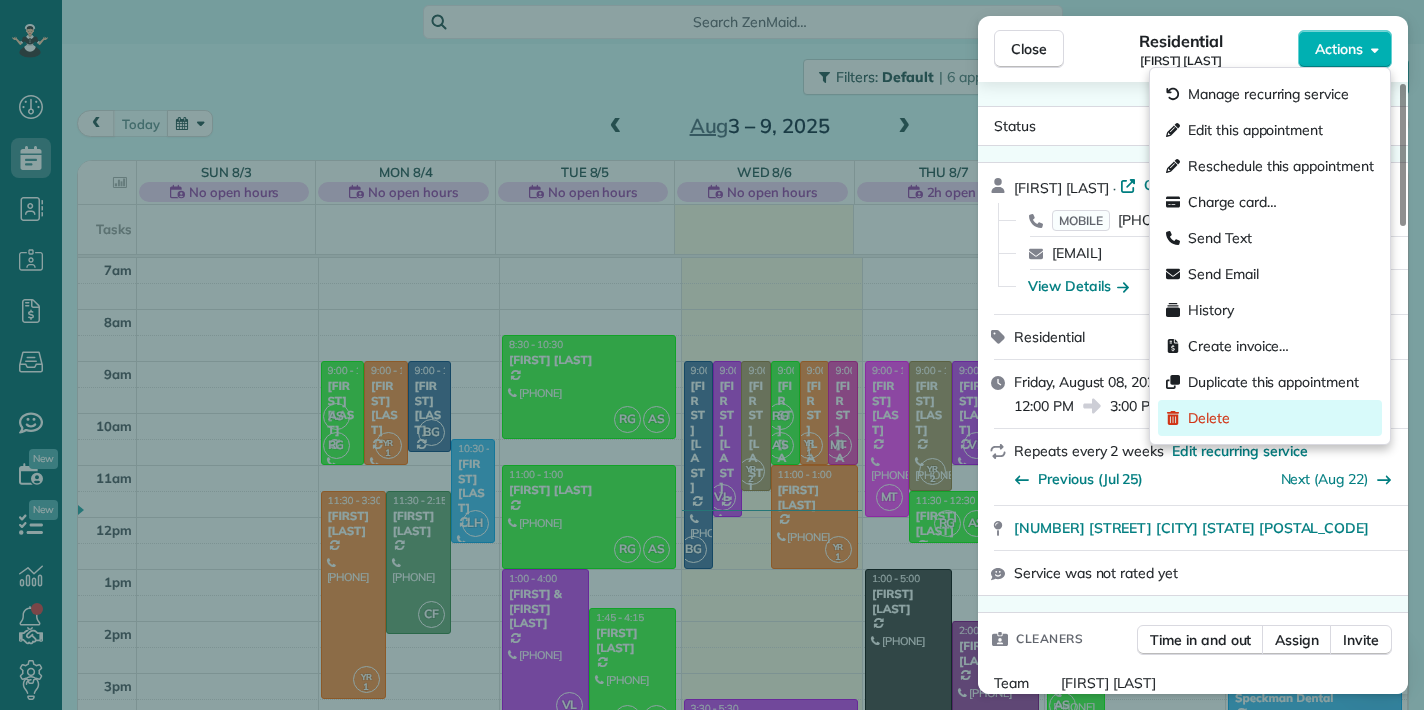 click on "Delete" at bounding box center [1209, 418] 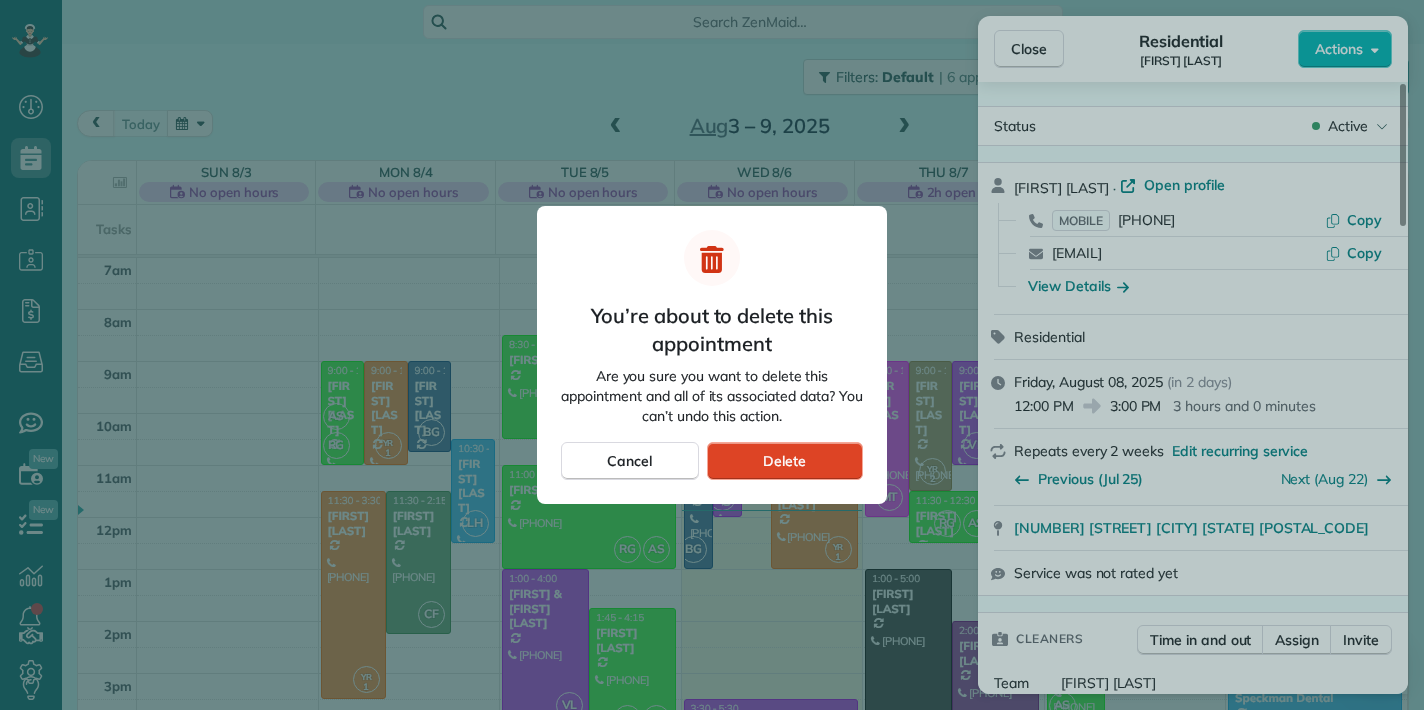 click on "Delete" at bounding box center [785, 461] 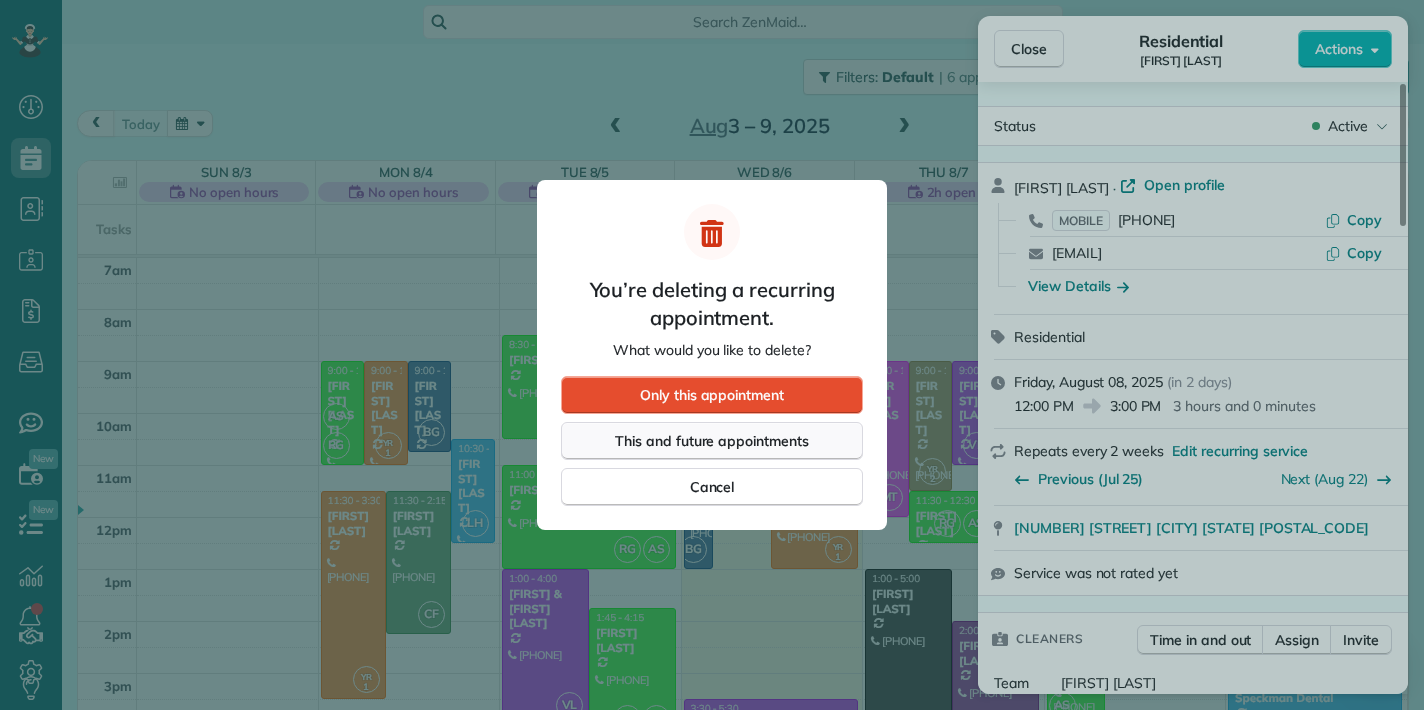 click on "This and future appointments" at bounding box center (712, 441) 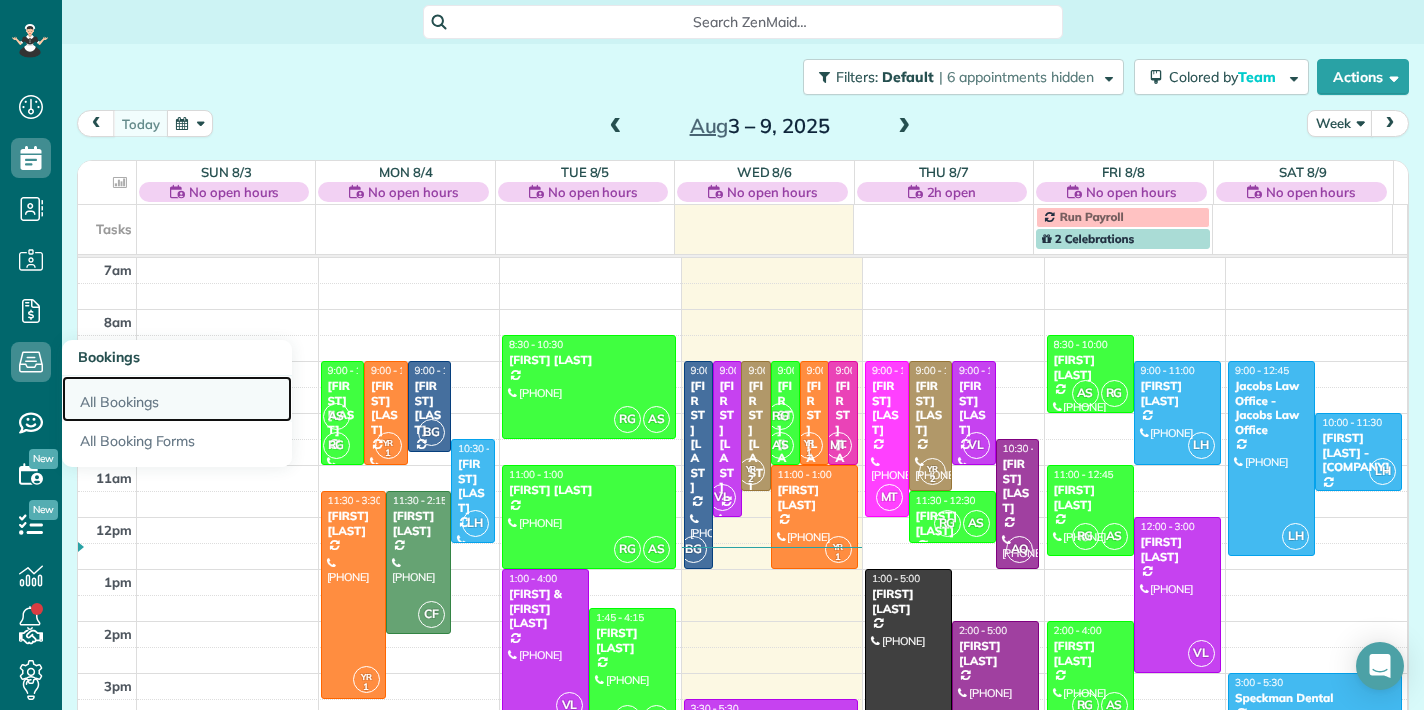 click on "All Bookings" at bounding box center [177, 399] 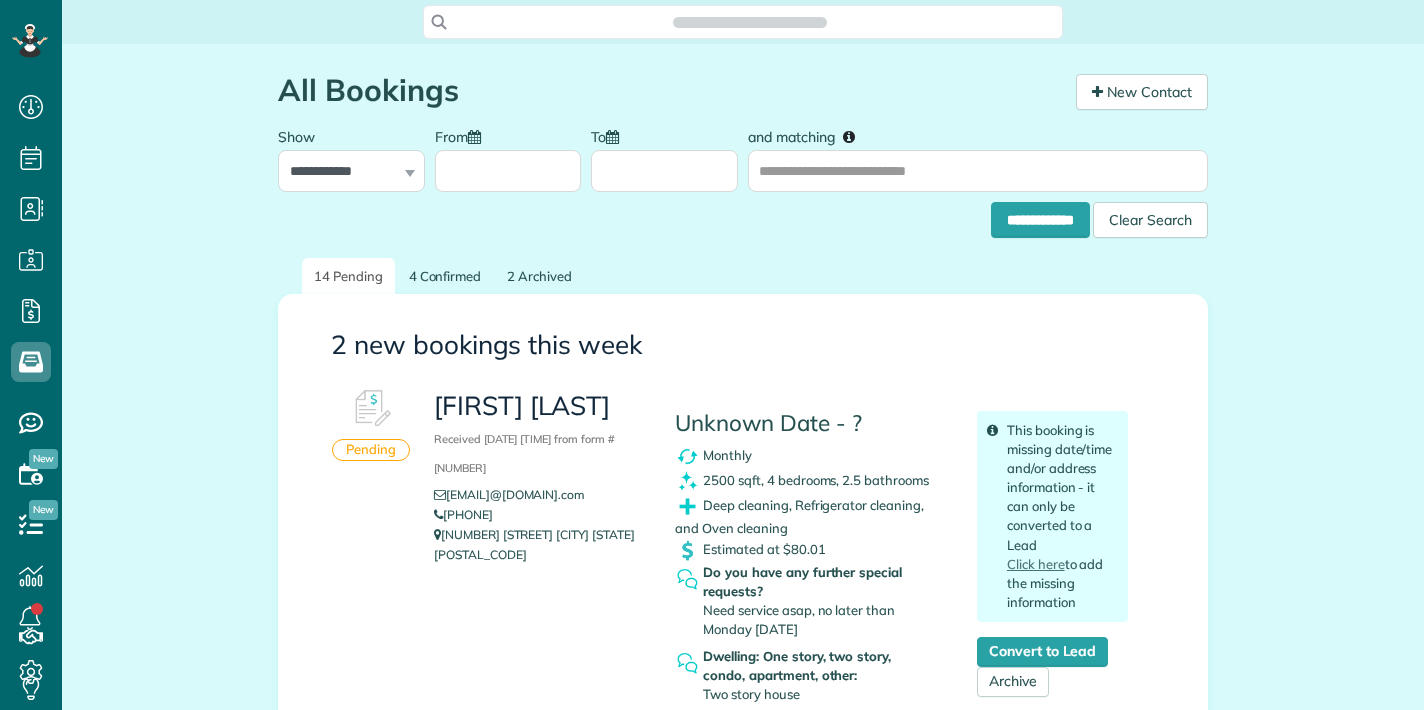 scroll, scrollTop: 0, scrollLeft: 0, axis: both 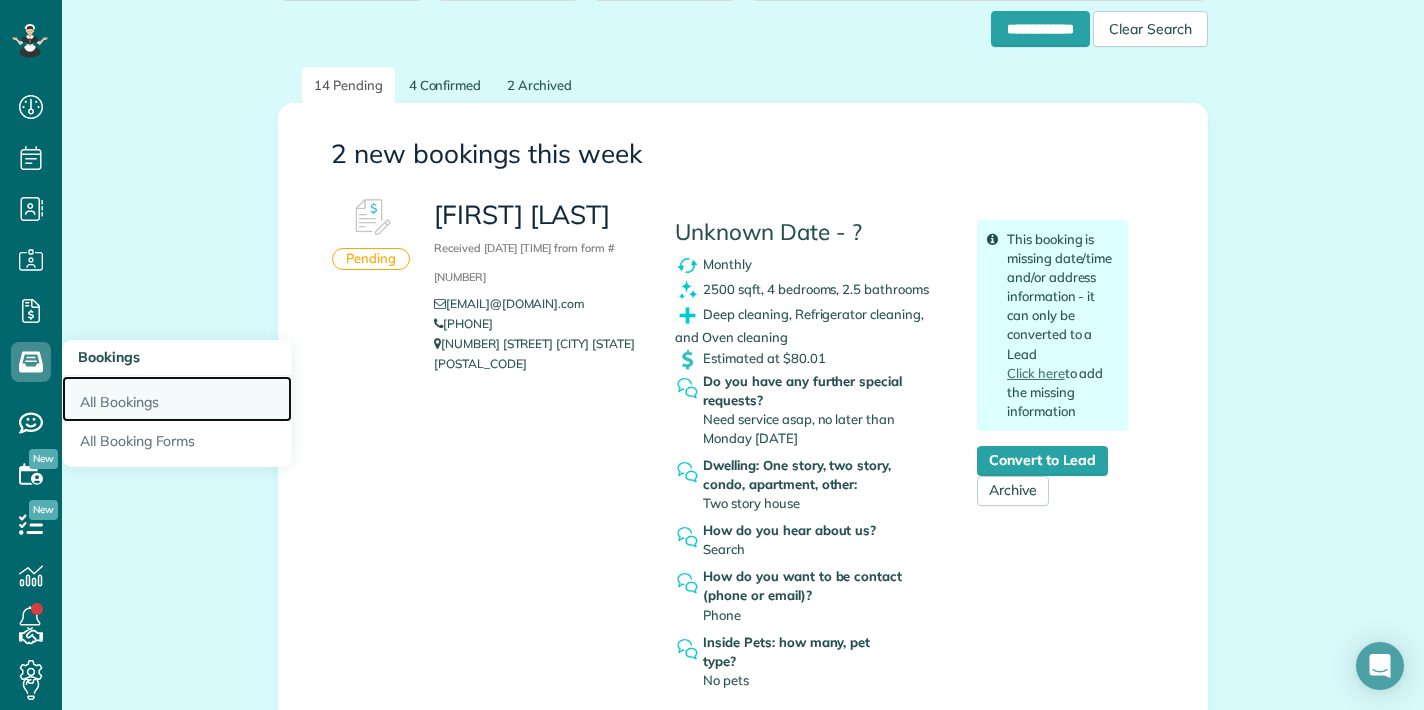 click on "All Bookings" at bounding box center [177, 399] 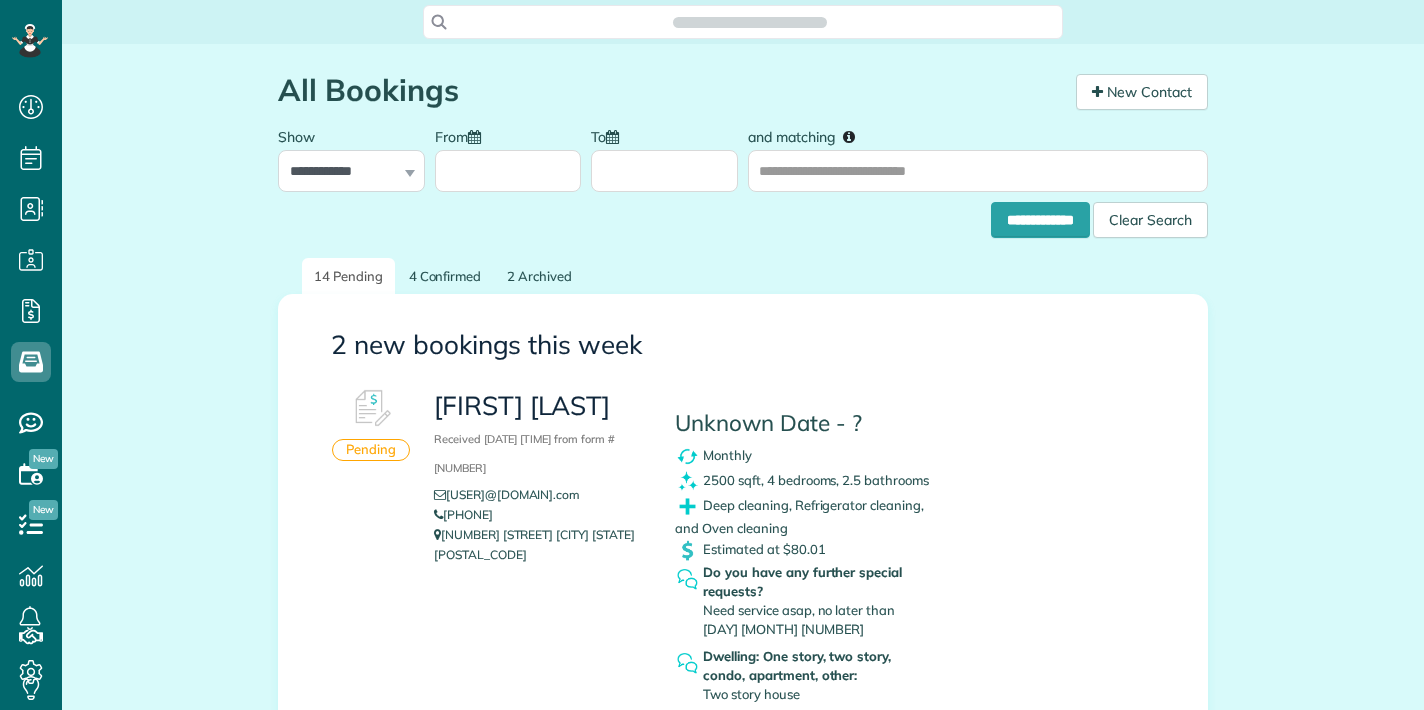 scroll, scrollTop: 0, scrollLeft: 0, axis: both 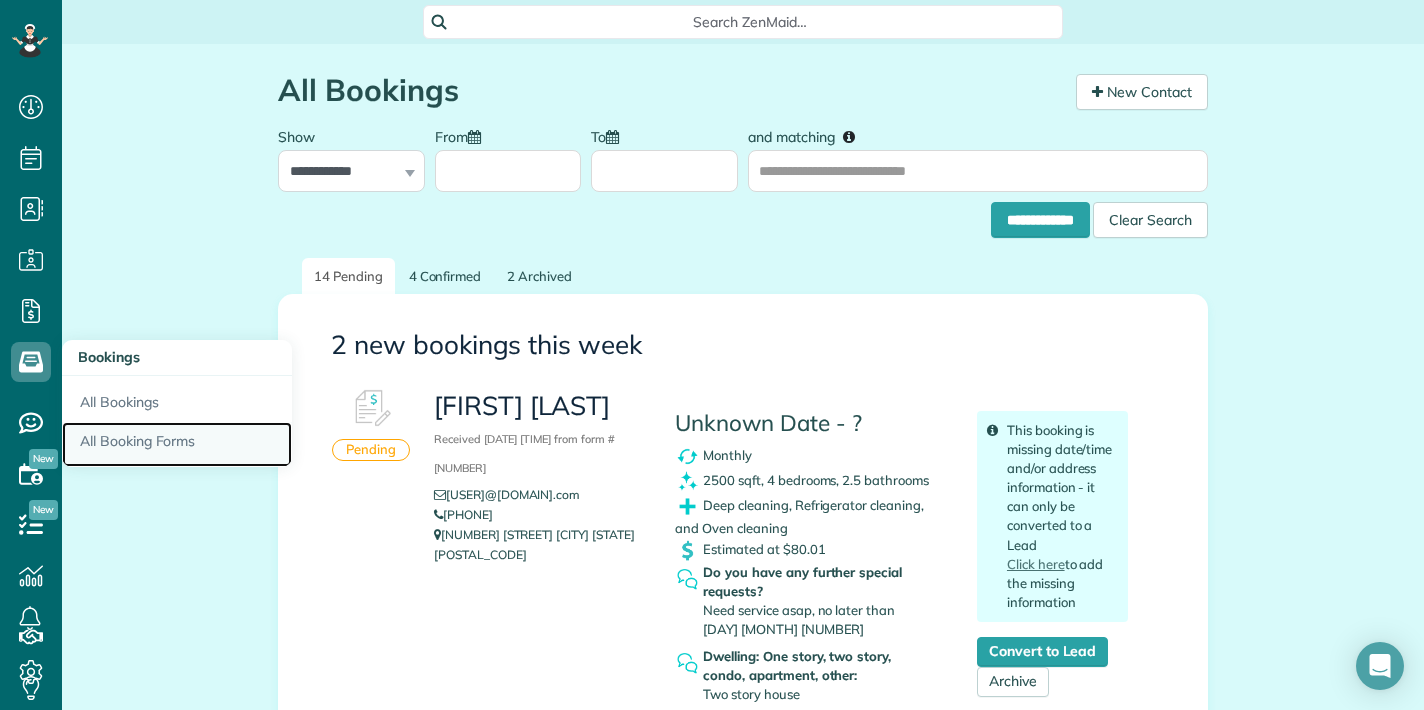click on "All Booking Forms" at bounding box center [177, 445] 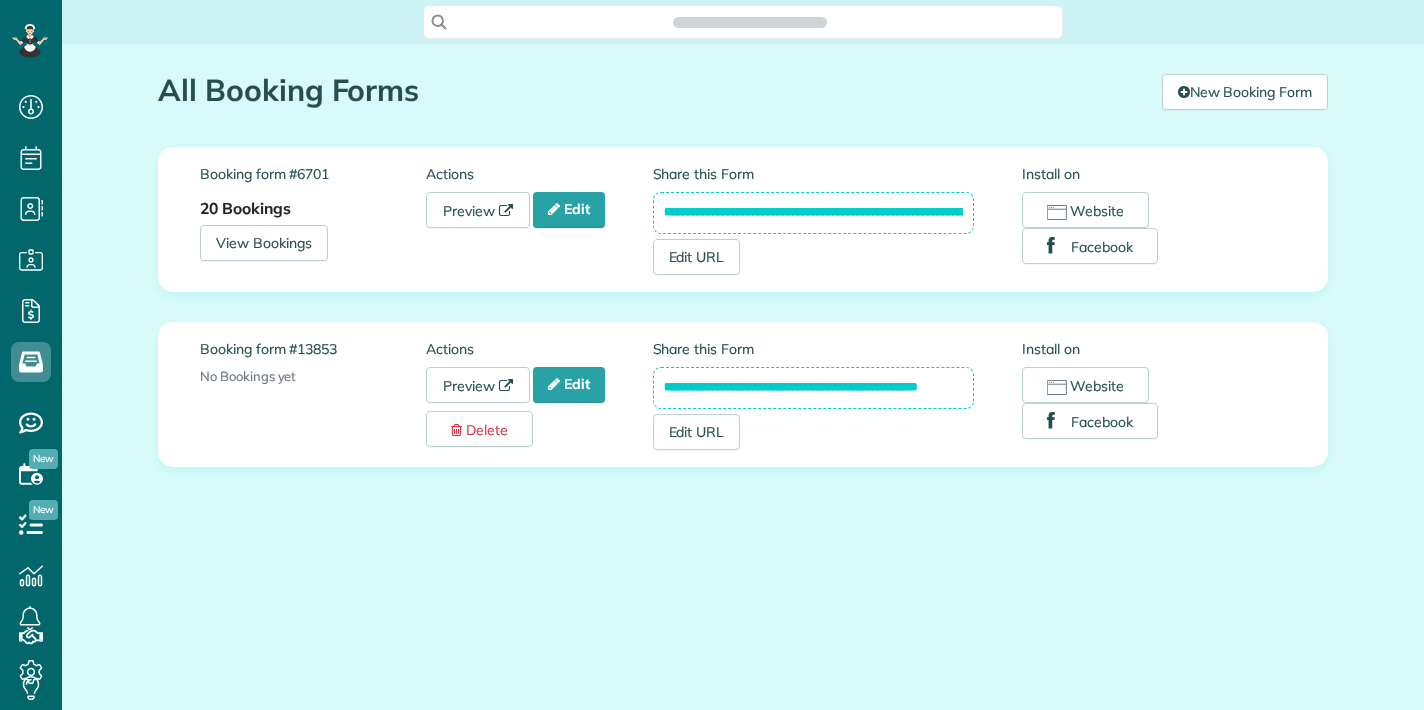 scroll, scrollTop: 0, scrollLeft: 0, axis: both 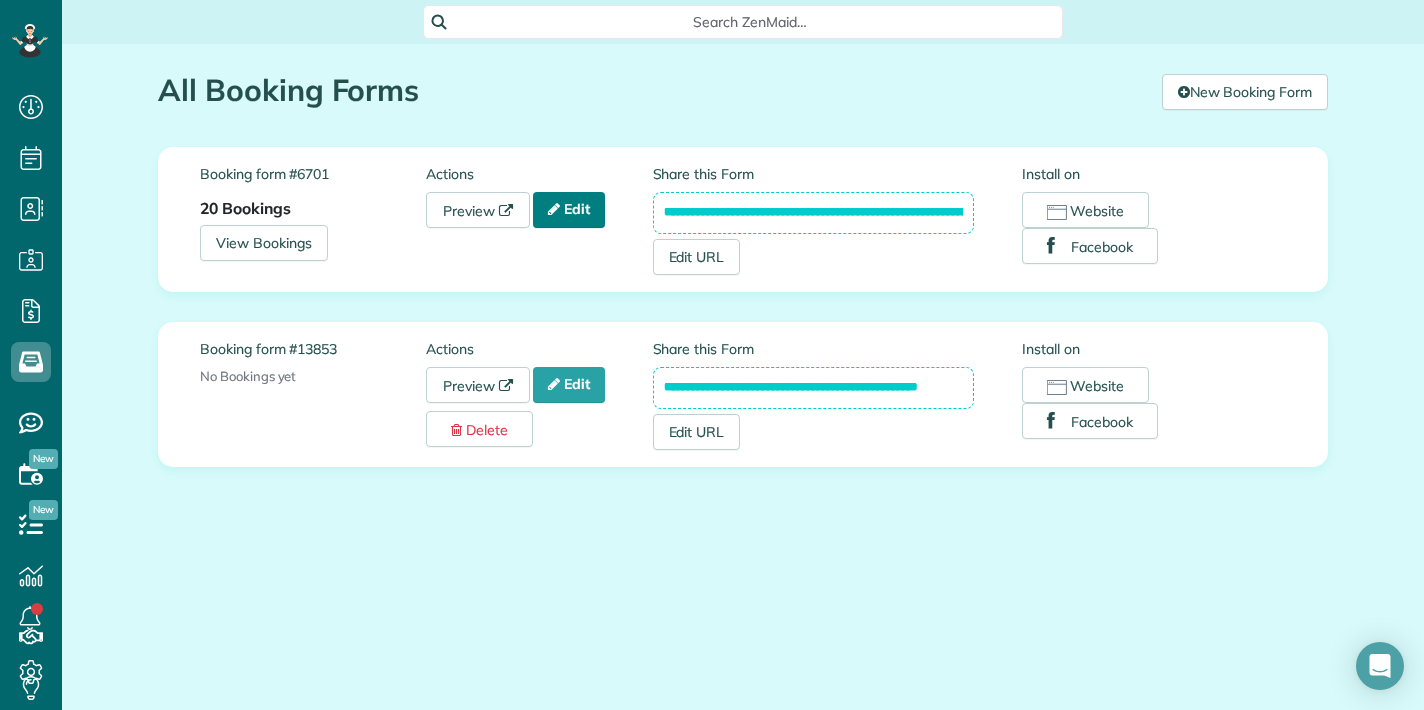 click on "Edit" at bounding box center [569, 210] 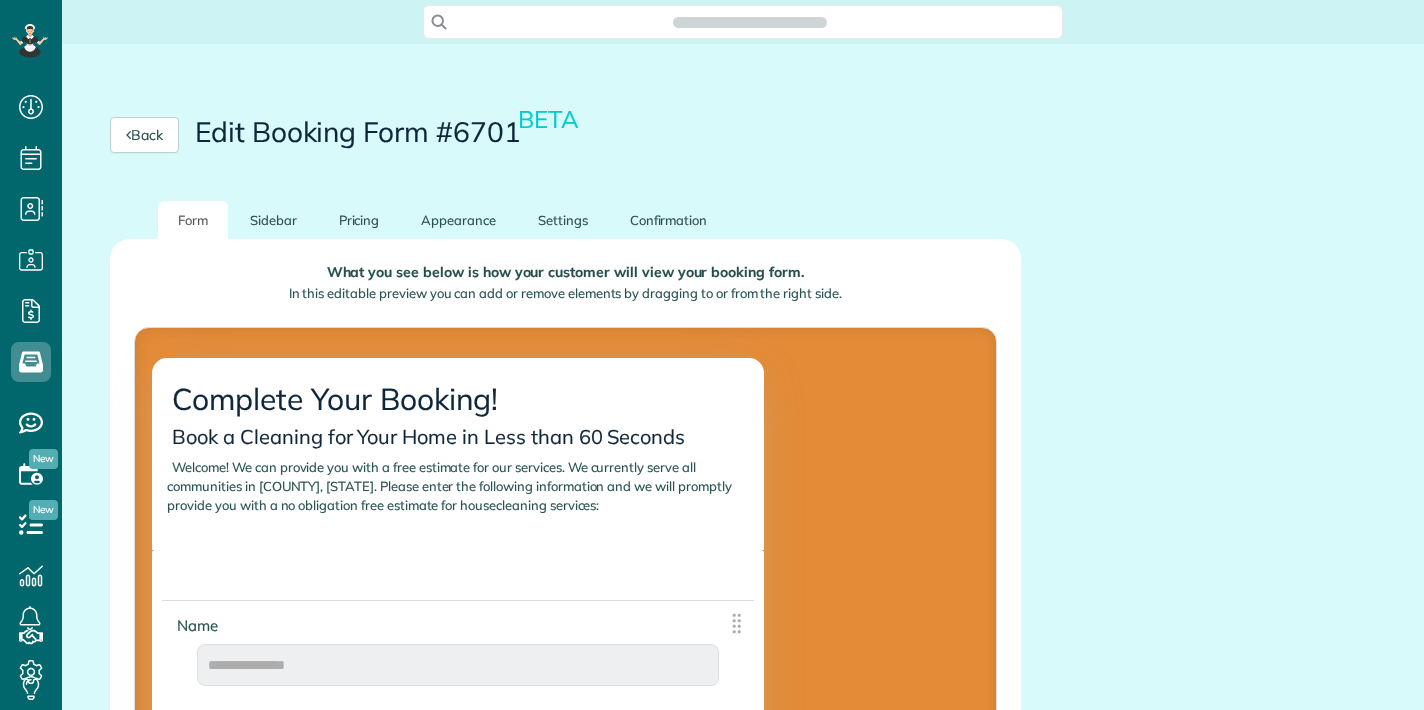 scroll, scrollTop: 0, scrollLeft: 0, axis: both 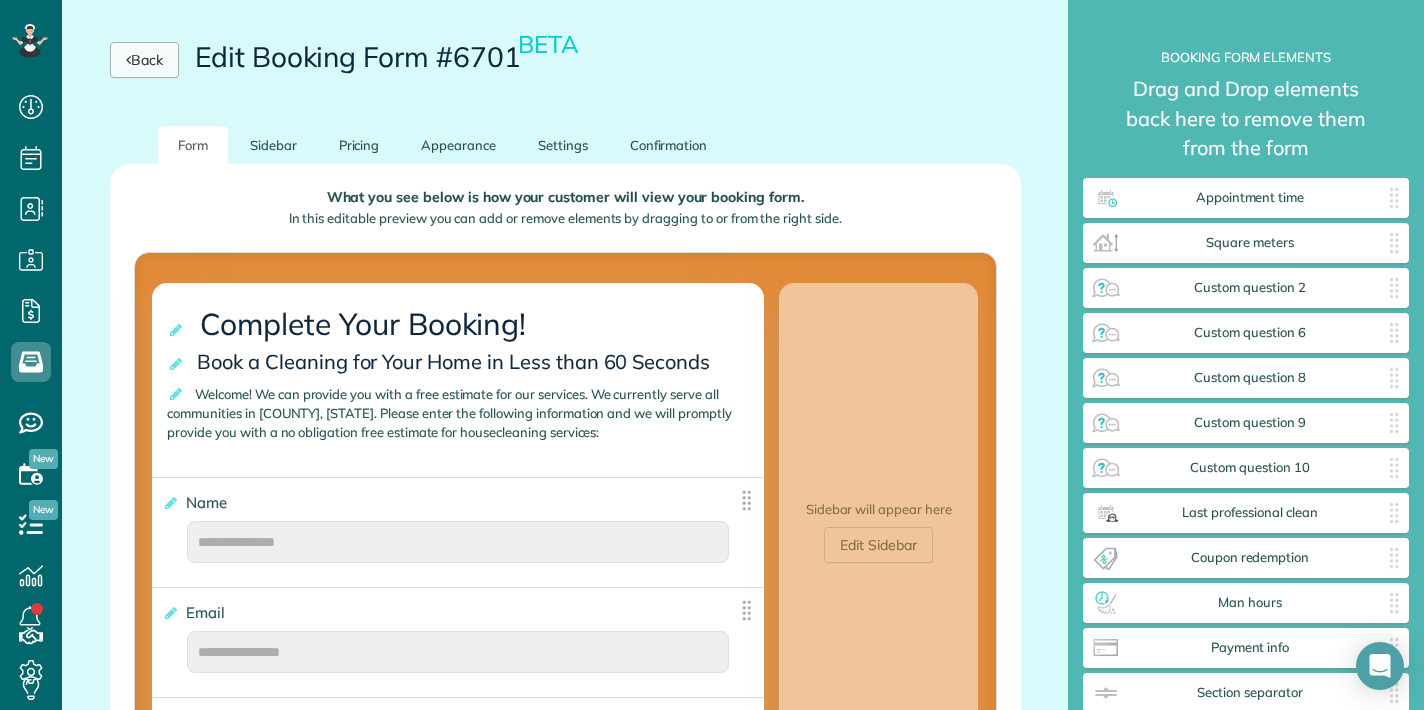 click on "Back" at bounding box center [144, 60] 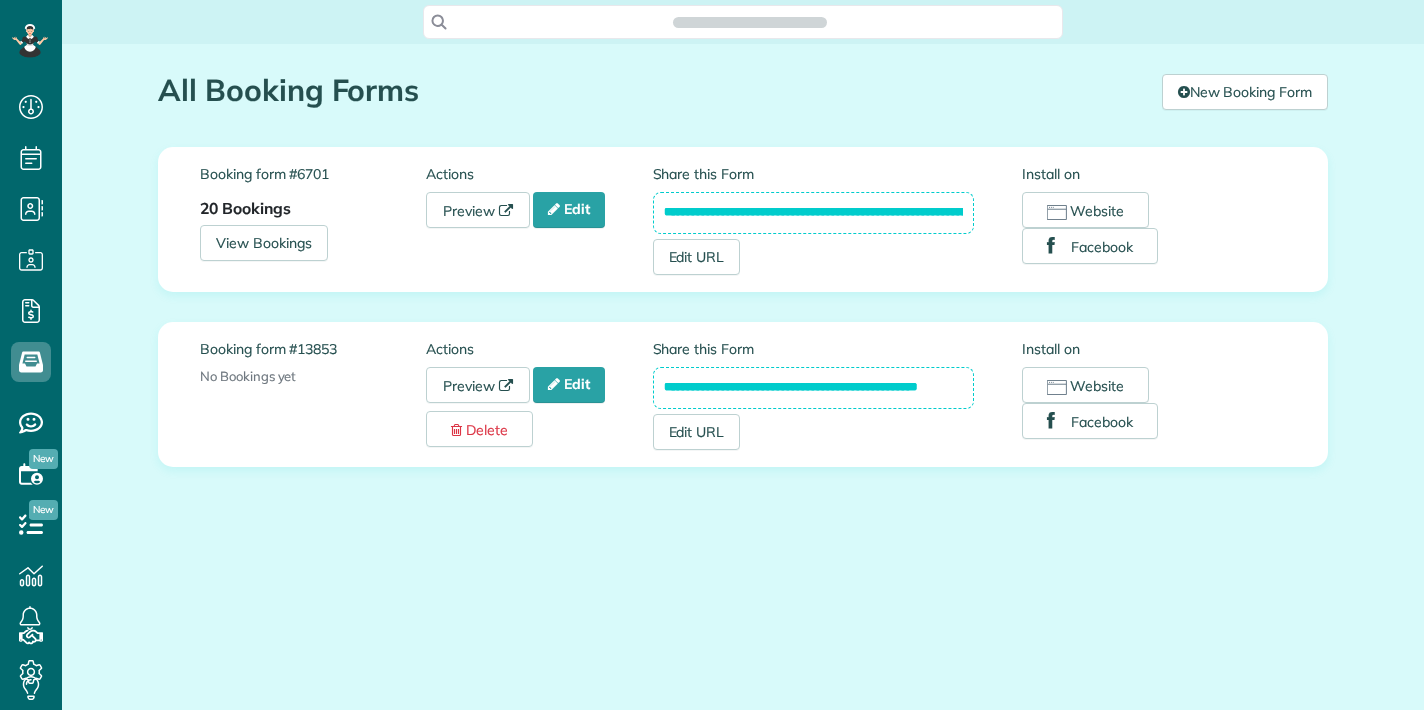scroll, scrollTop: 0, scrollLeft: 0, axis: both 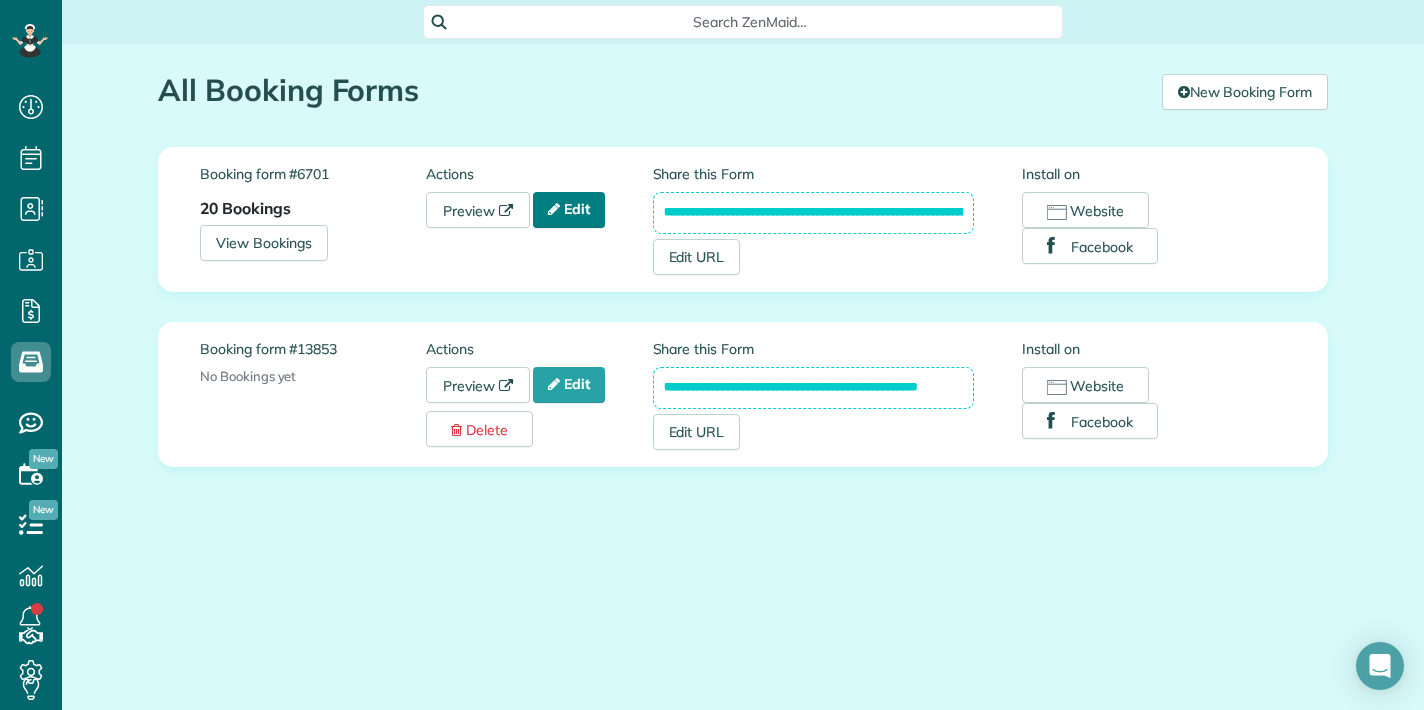click on "Edit" at bounding box center (569, 210) 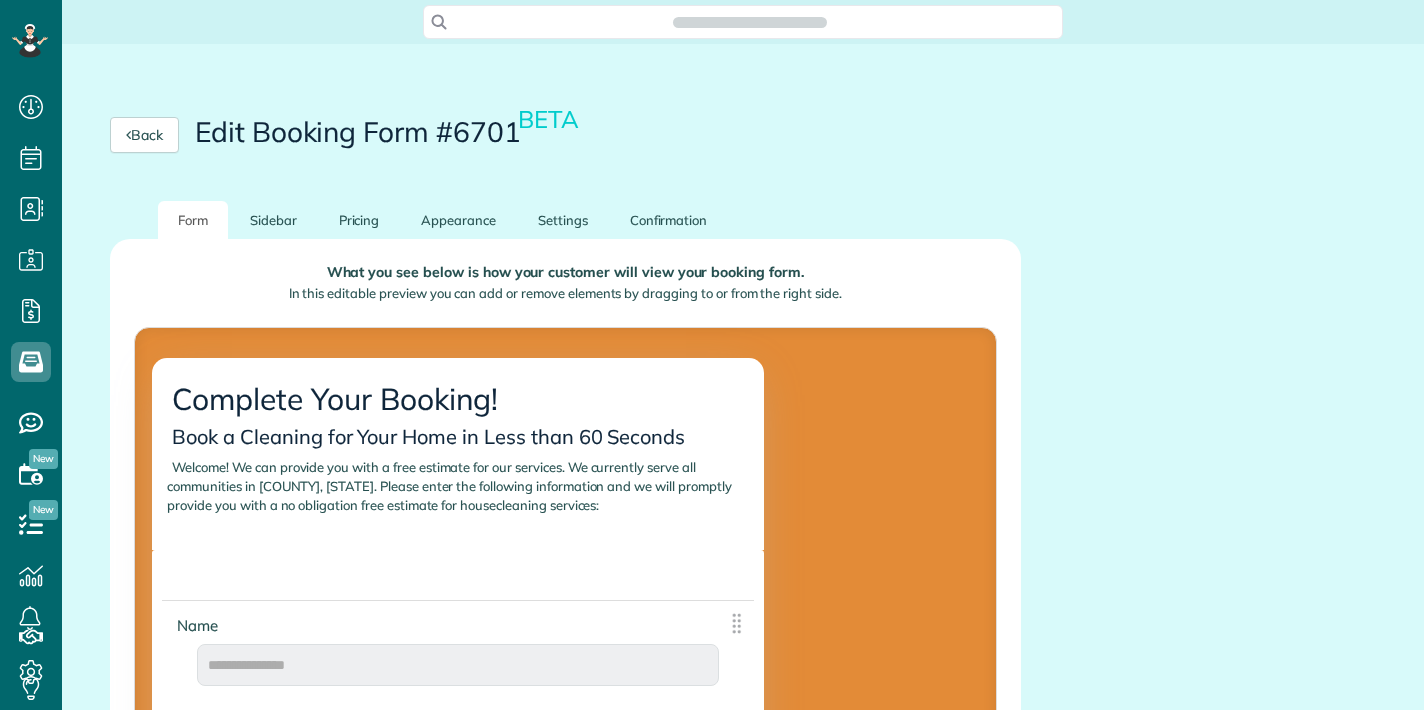 scroll, scrollTop: 0, scrollLeft: 0, axis: both 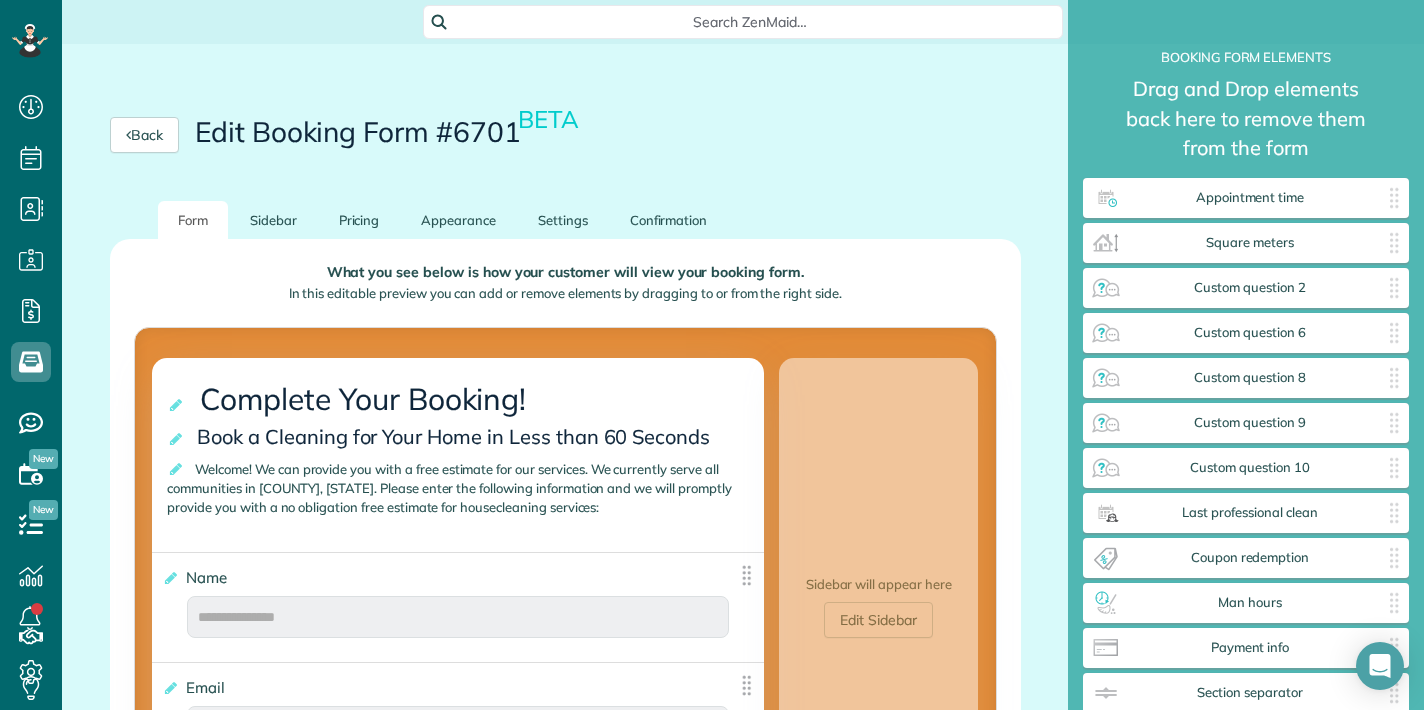 click on "Complete Your Booking!" at bounding box center [367, 399] 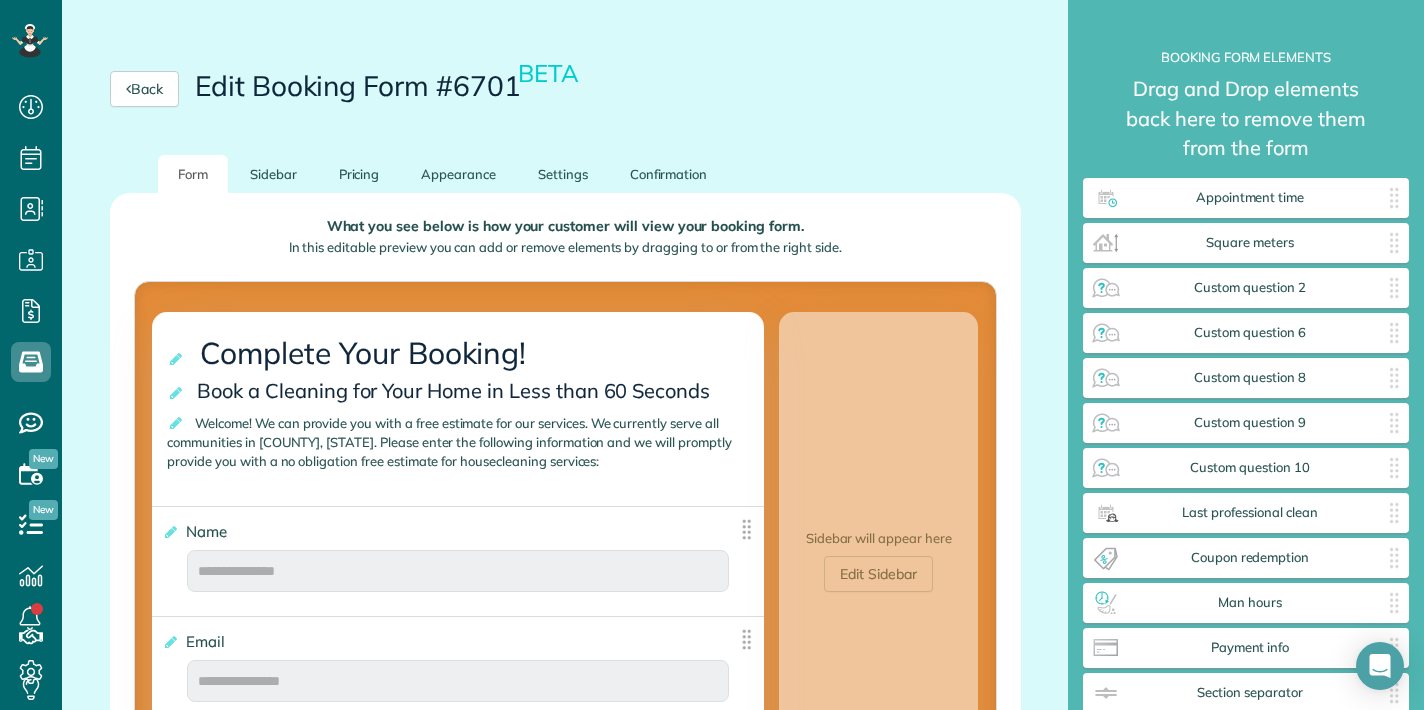 scroll, scrollTop: 51, scrollLeft: 0, axis: vertical 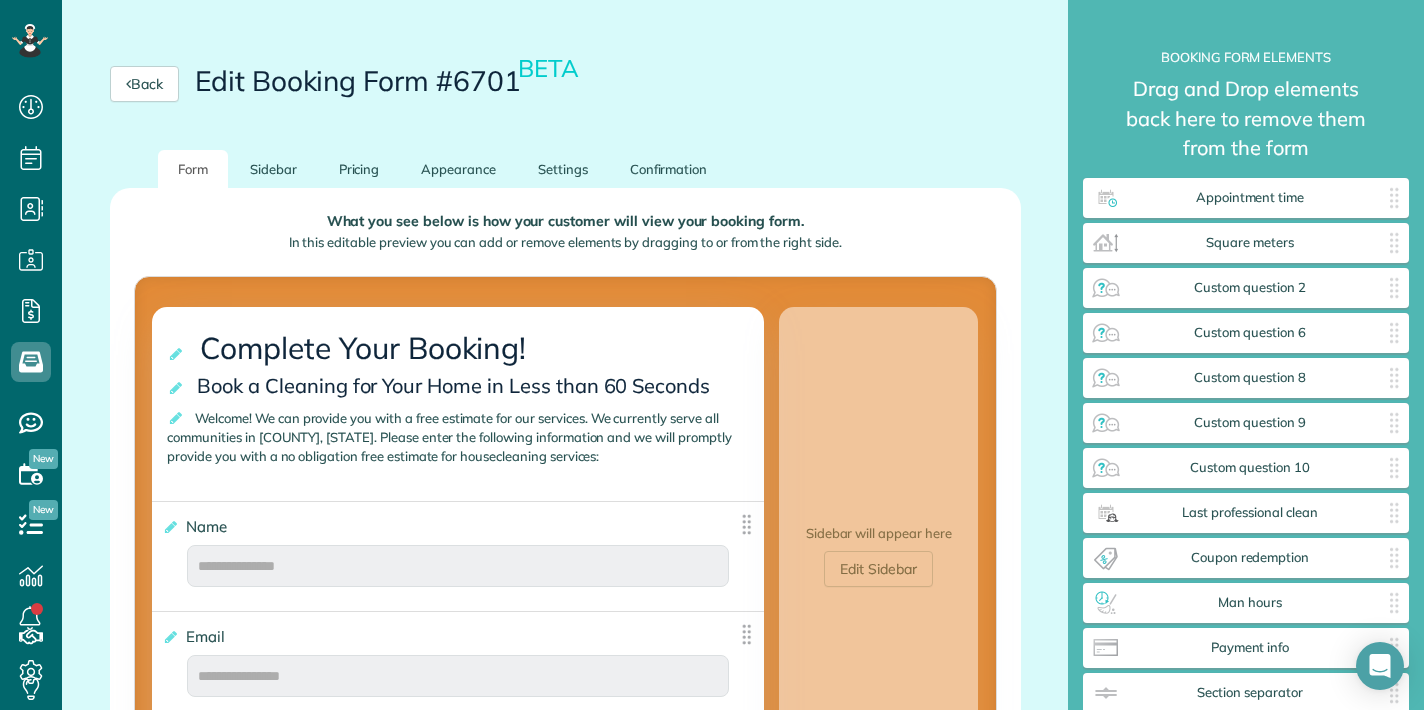 click on "Edit Booking Form #6701  BETA" at bounding box center [388, 81] 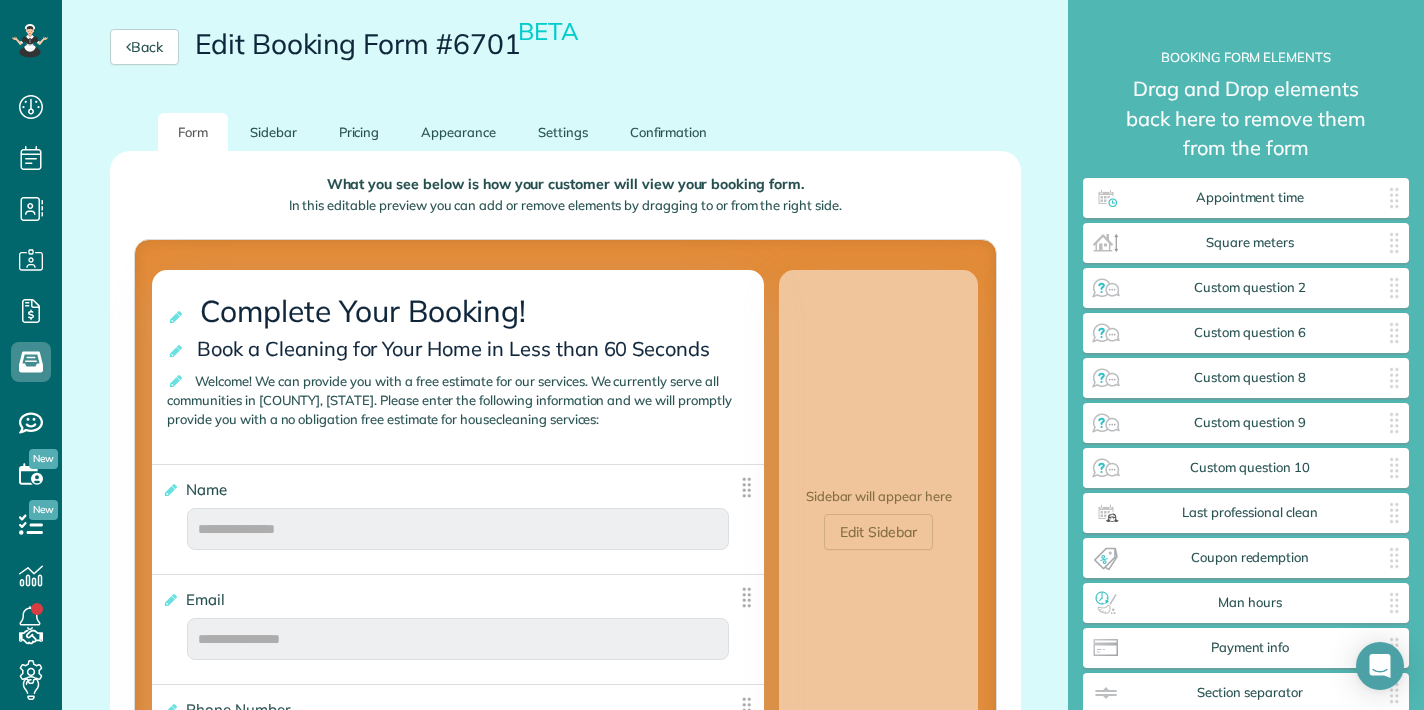 scroll, scrollTop: 106, scrollLeft: 0, axis: vertical 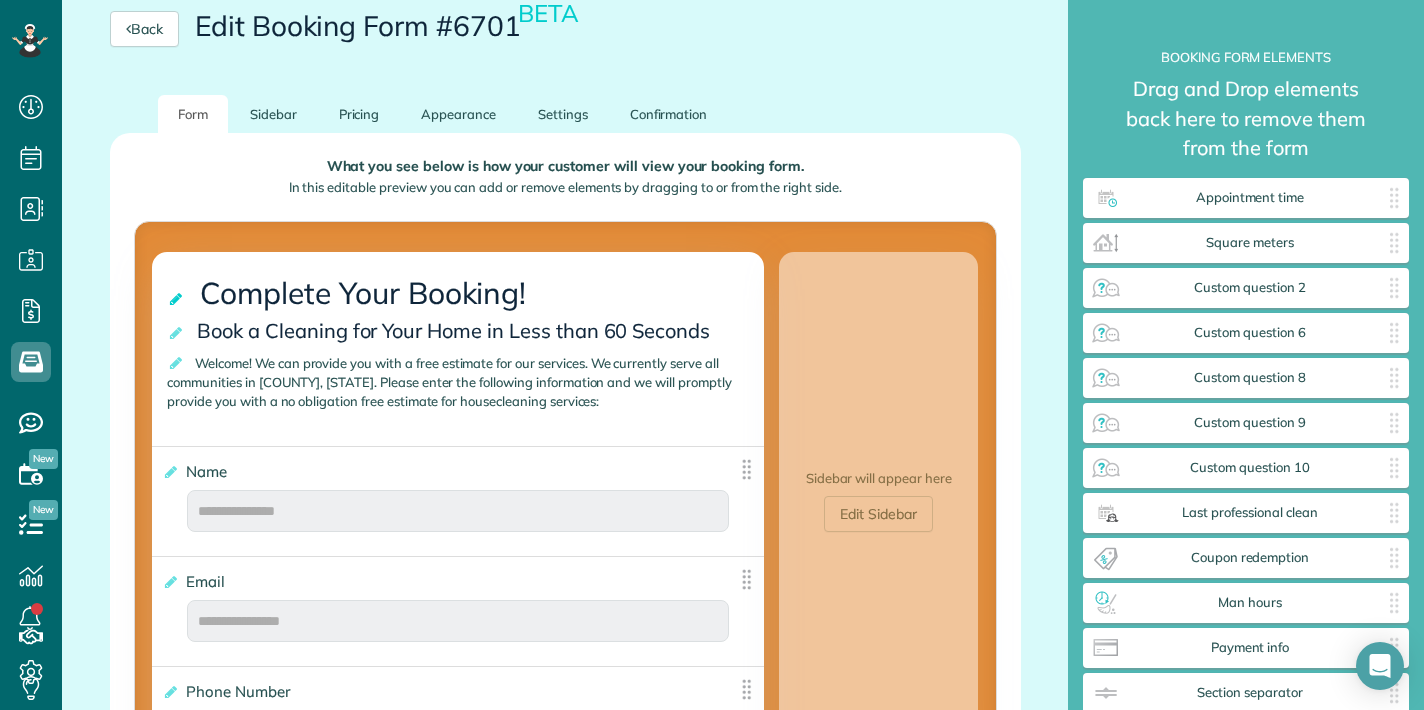 click at bounding box center (177, 299) 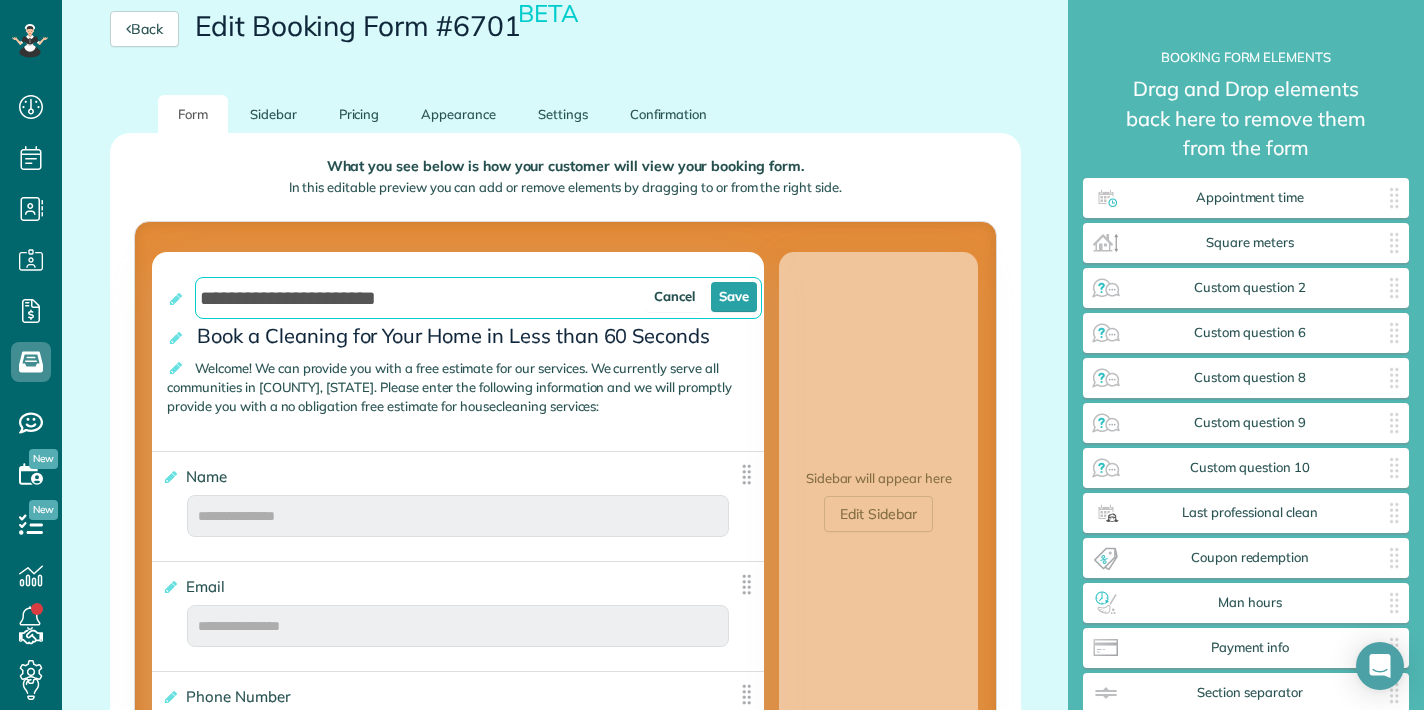 drag, startPoint x: 413, startPoint y: 299, endPoint x: 202, endPoint y: 294, distance: 211.05923 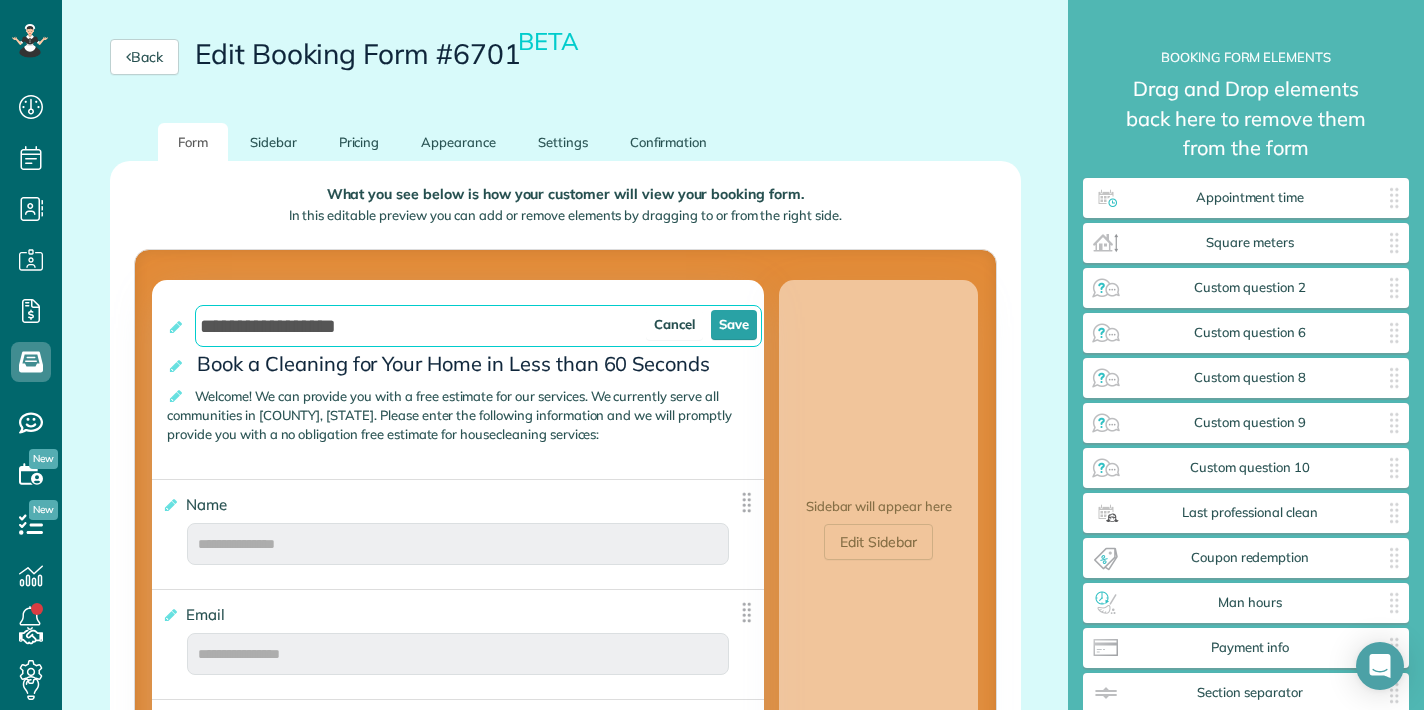scroll, scrollTop: 80, scrollLeft: 0, axis: vertical 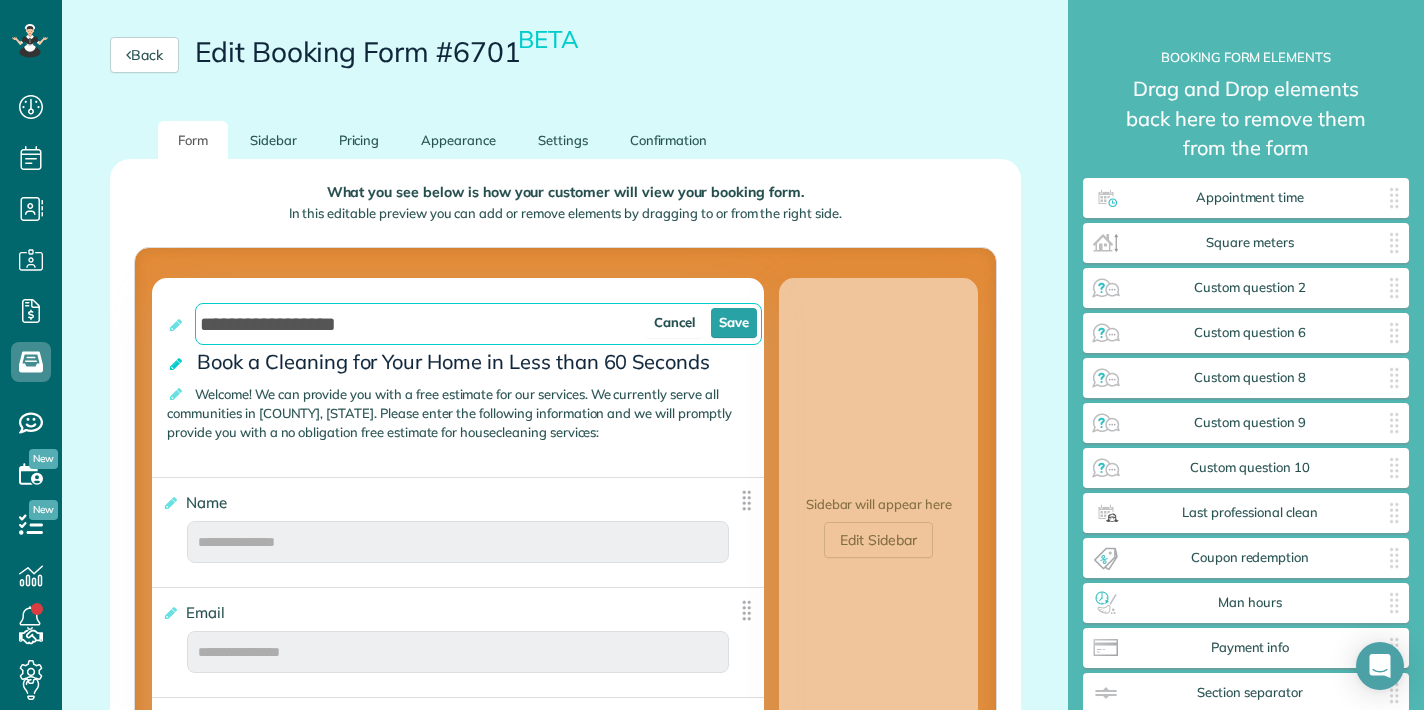 type on "**********" 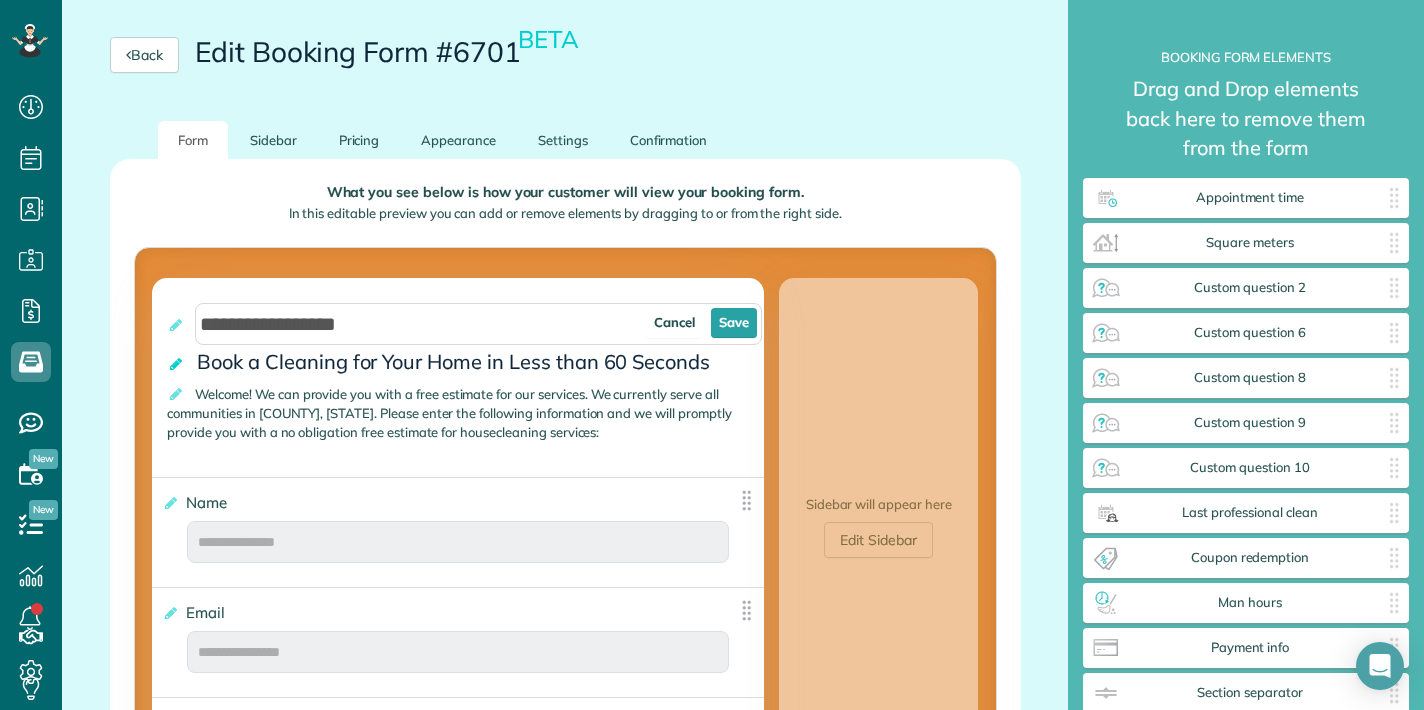 click at bounding box center [177, 364] 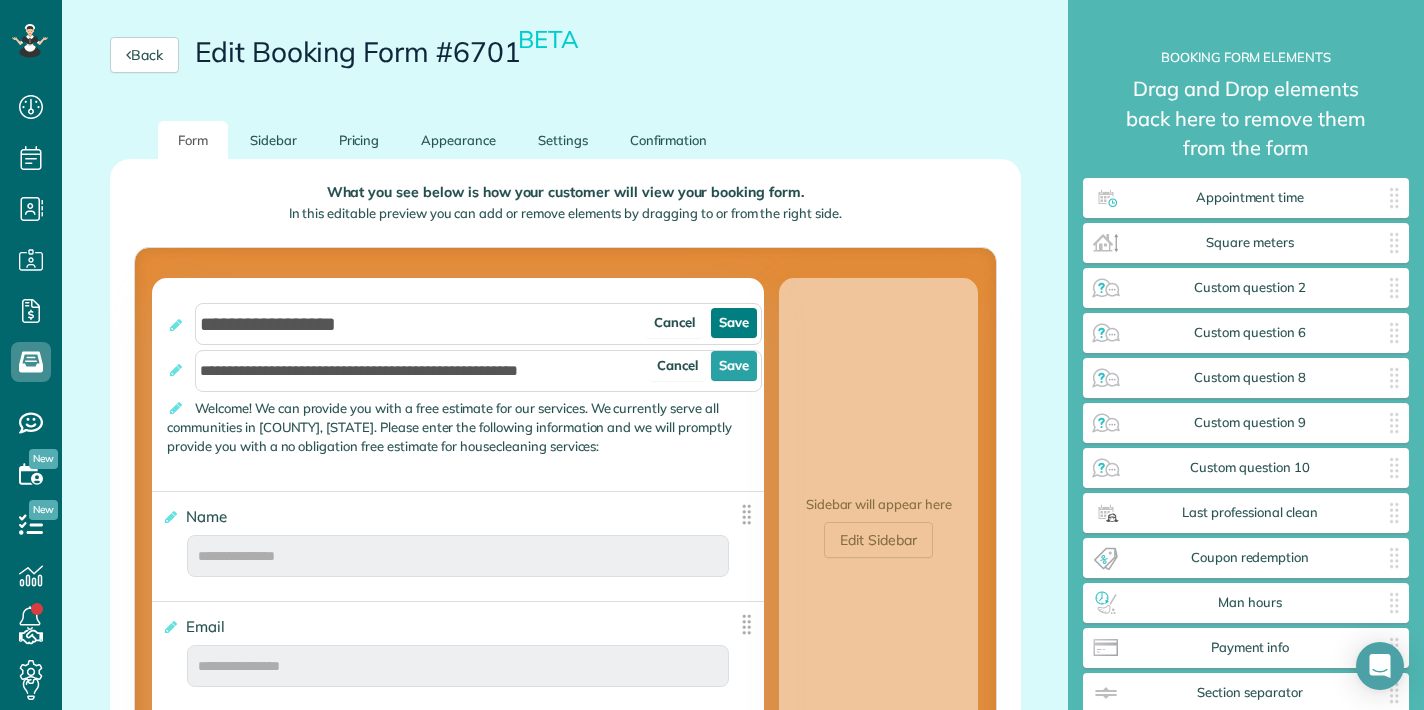 click on "Save" at bounding box center [734, 323] 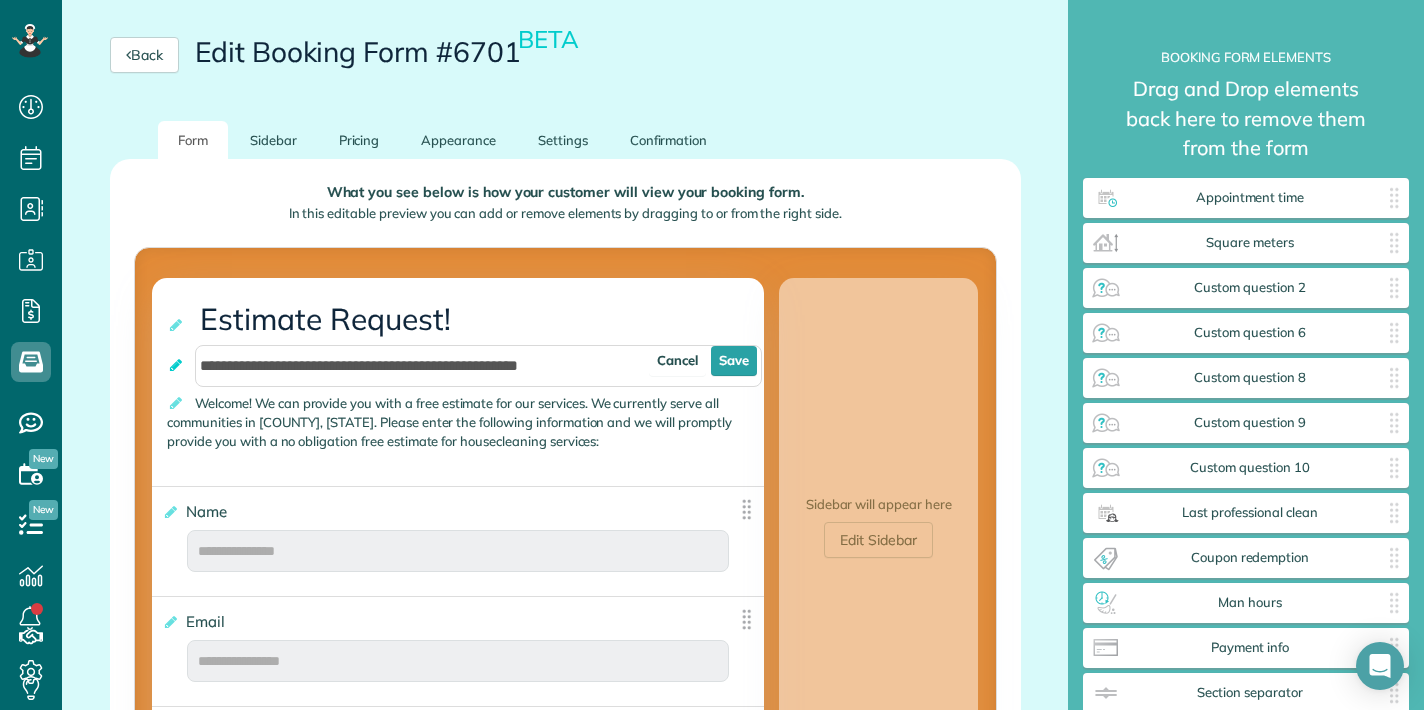 click at bounding box center [177, 365] 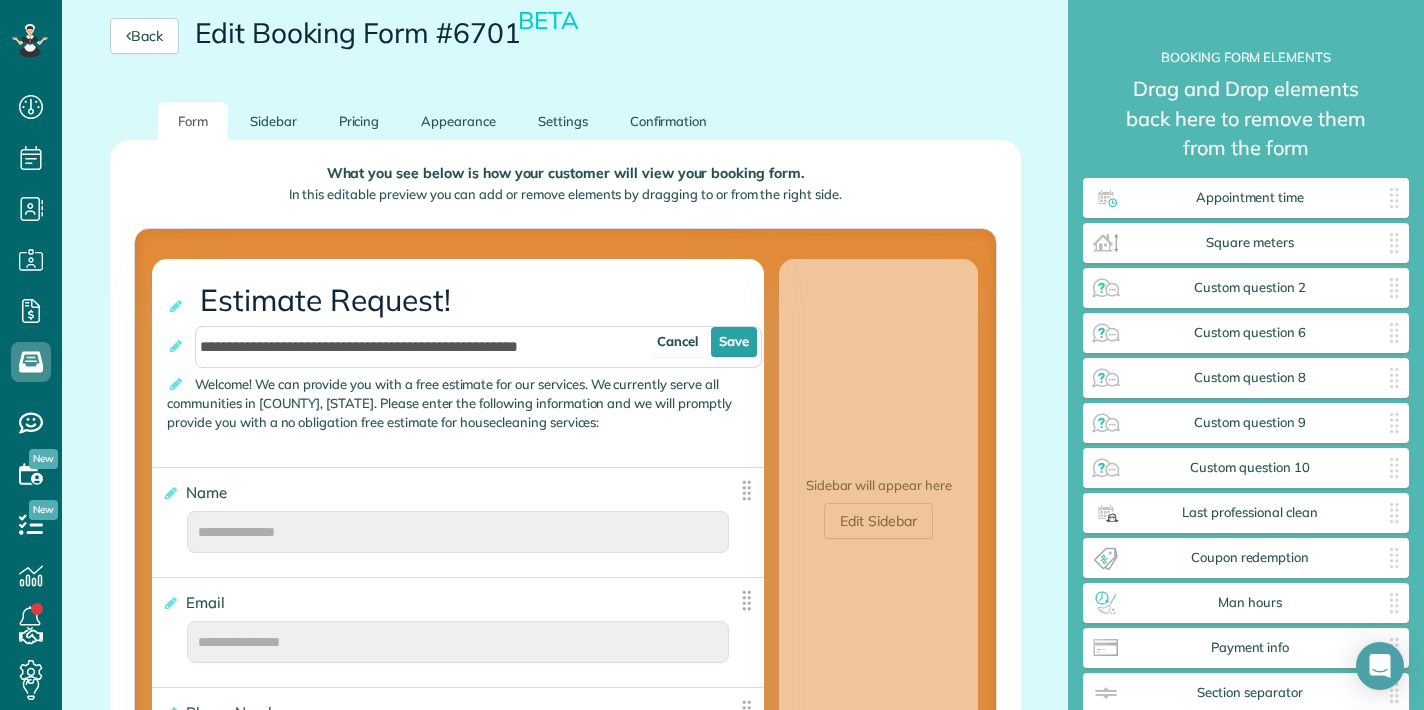 scroll, scrollTop: 105, scrollLeft: 0, axis: vertical 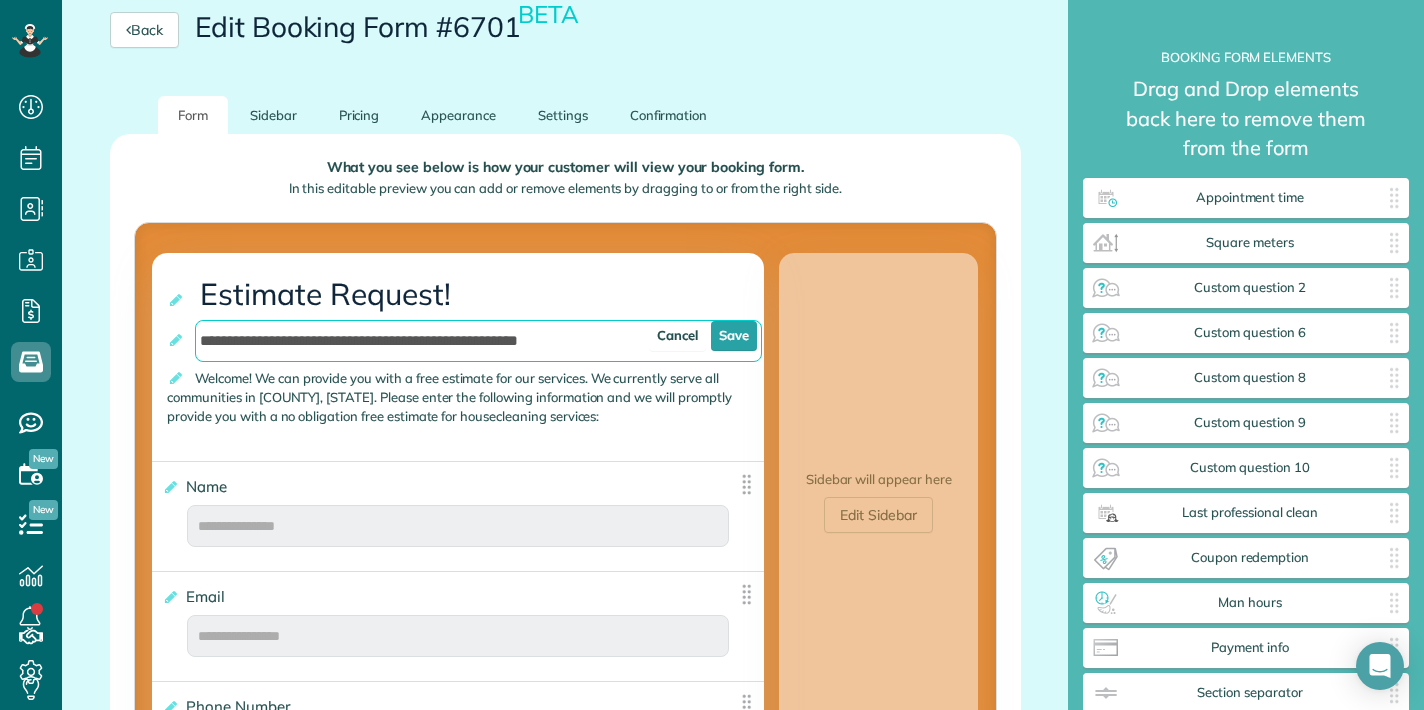 drag, startPoint x: 251, startPoint y: 342, endPoint x: 202, endPoint y: 341, distance: 49.010204 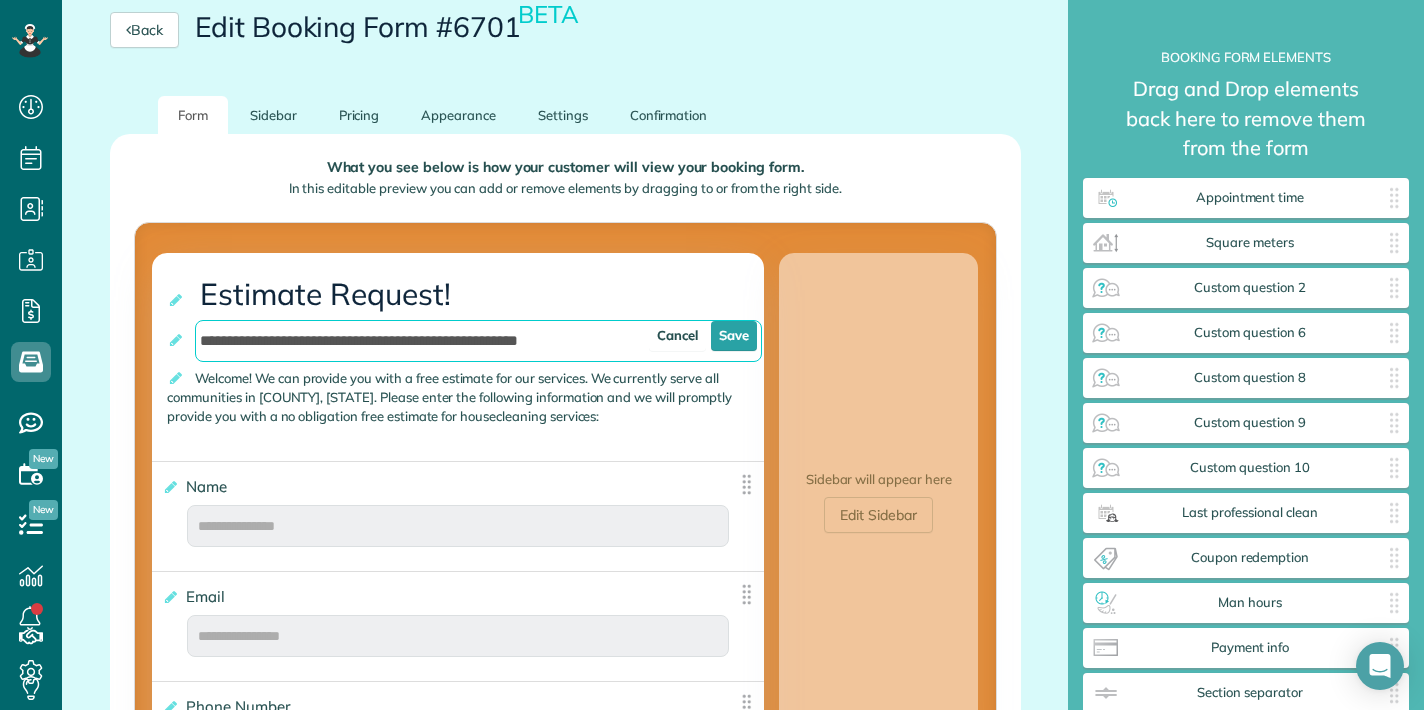 click on "**********" at bounding box center [478, 341] 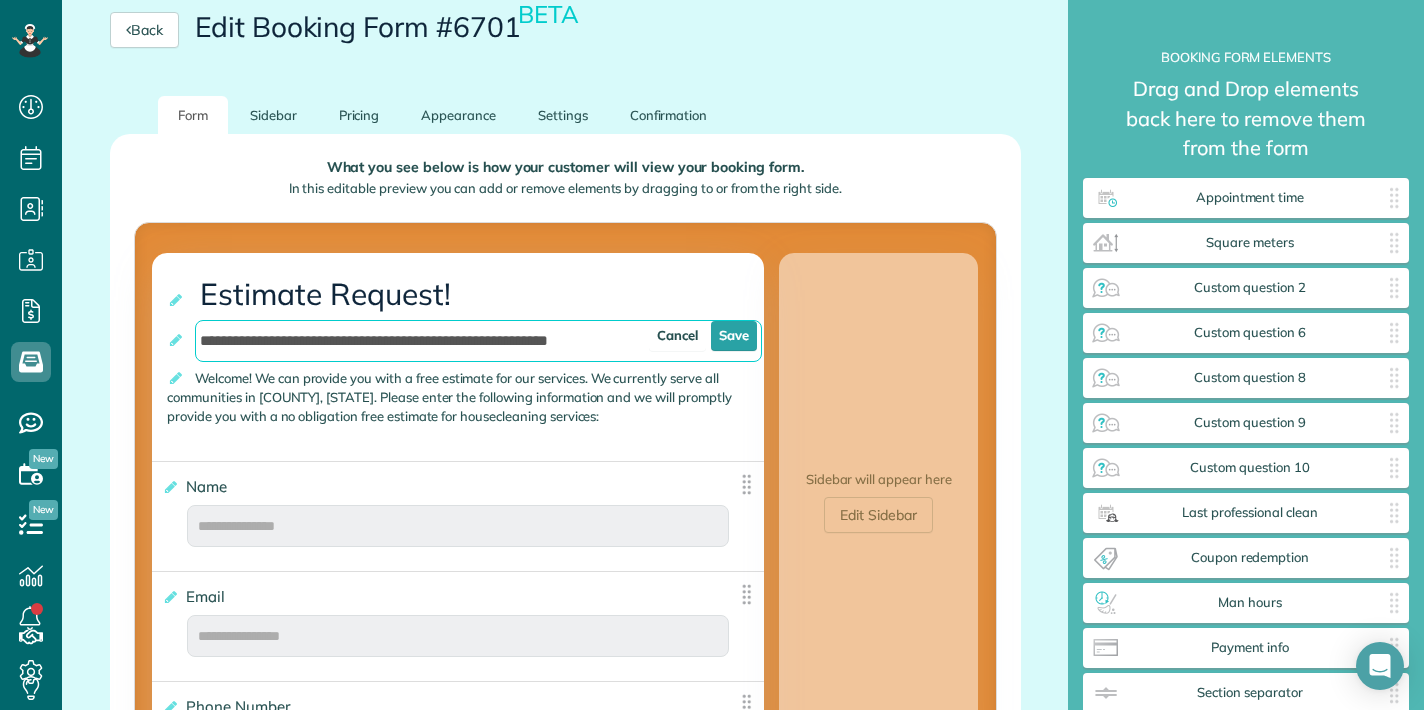 scroll, scrollTop: 100, scrollLeft: 0, axis: vertical 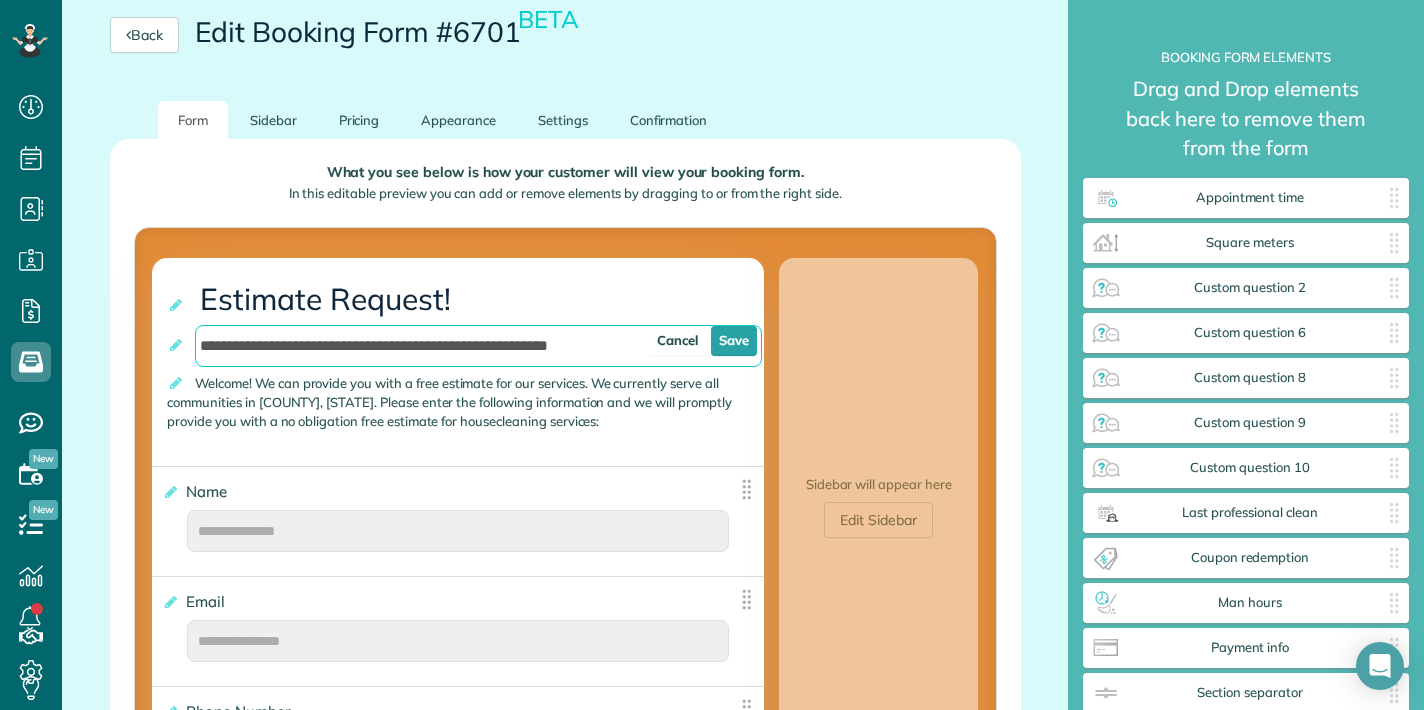 click on "**********" at bounding box center (478, 346) 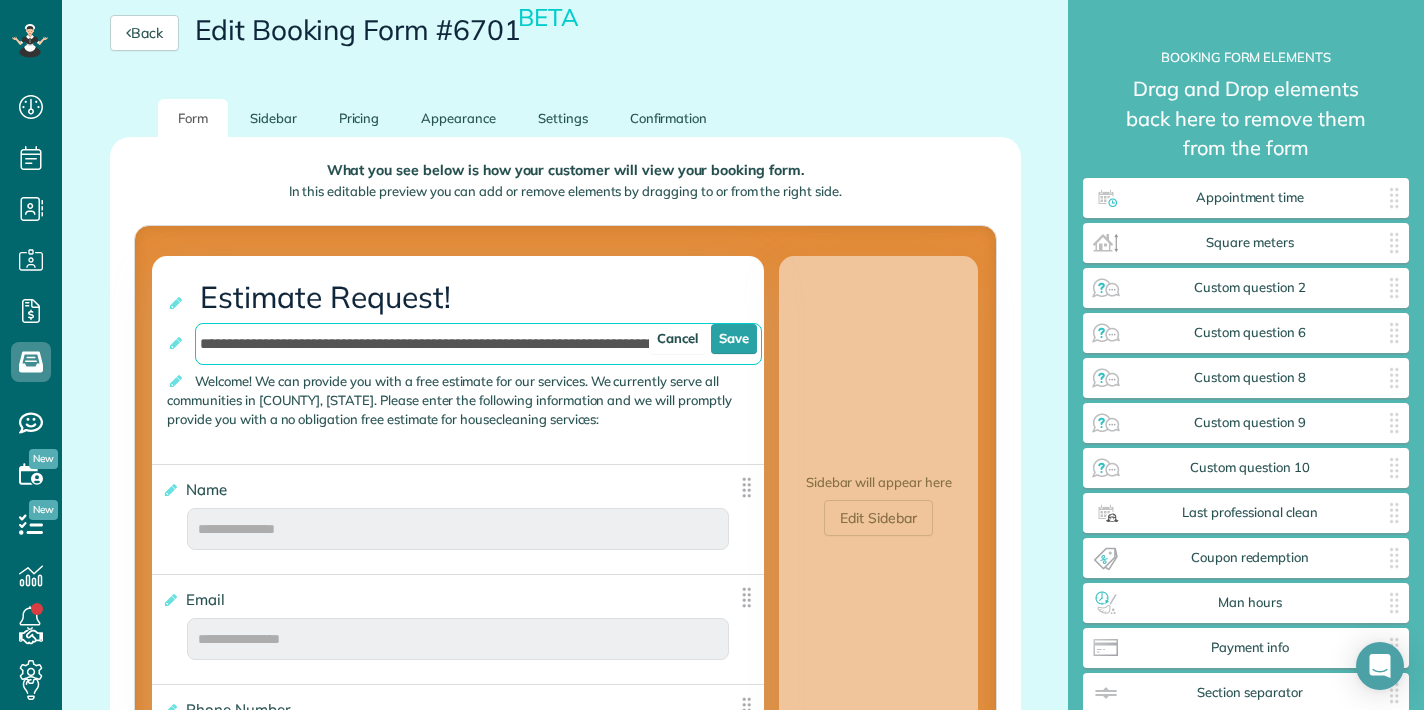 scroll, scrollTop: 94, scrollLeft: 0, axis: vertical 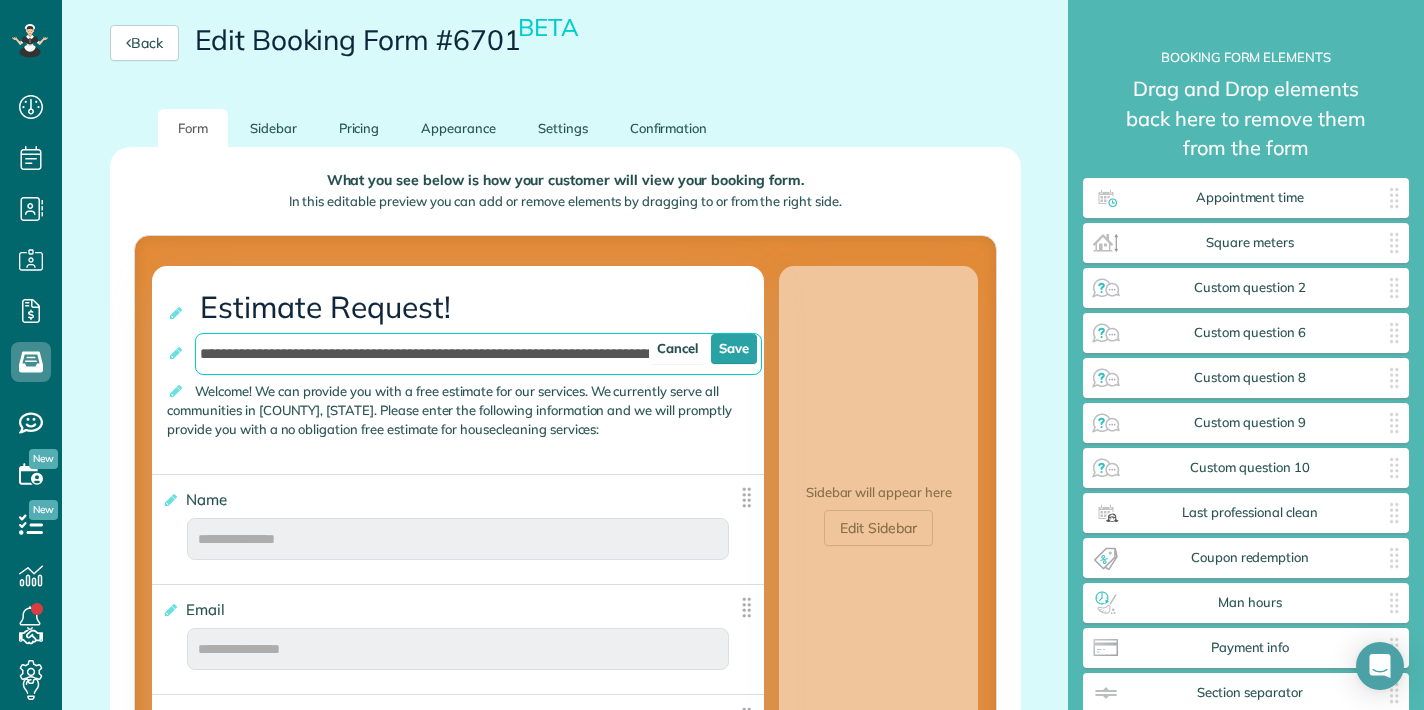 drag, startPoint x: 590, startPoint y: 346, endPoint x: 494, endPoint y: 349, distance: 96.04687 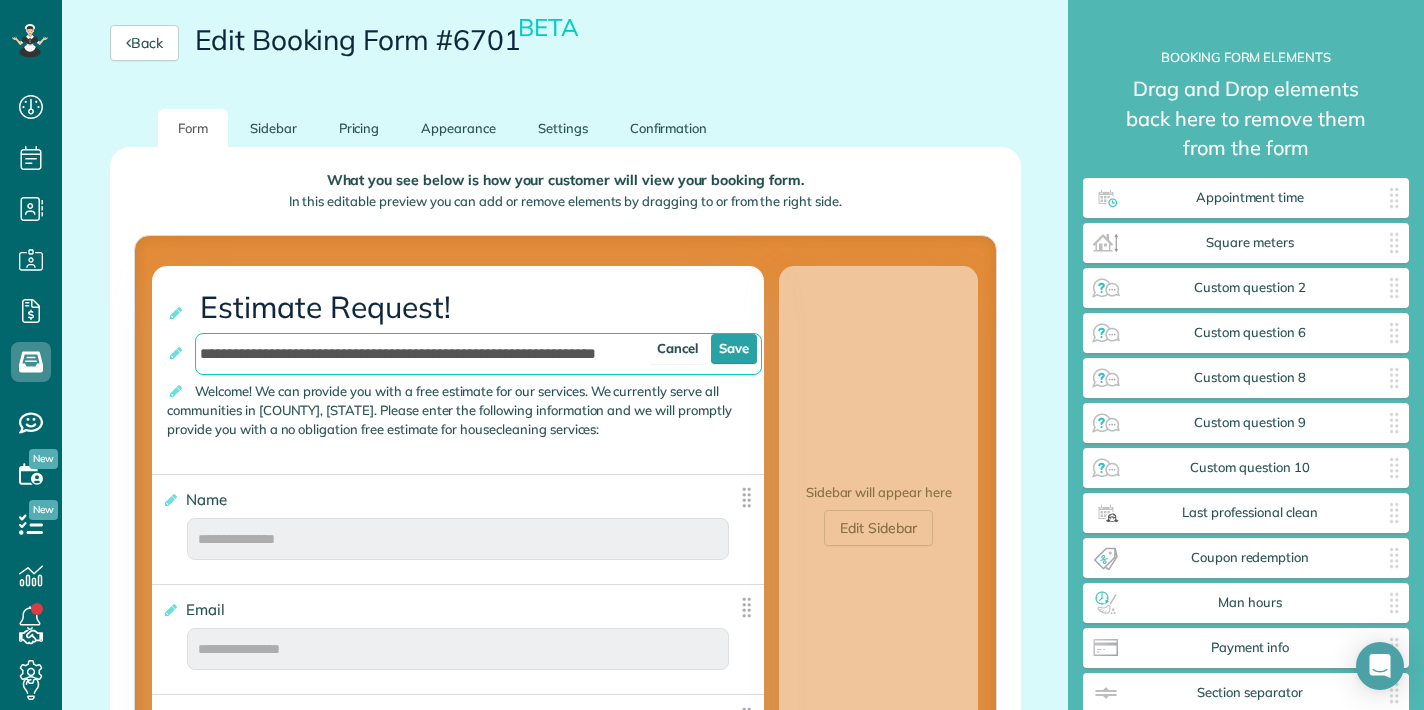 click on "**********" at bounding box center (478, 354) 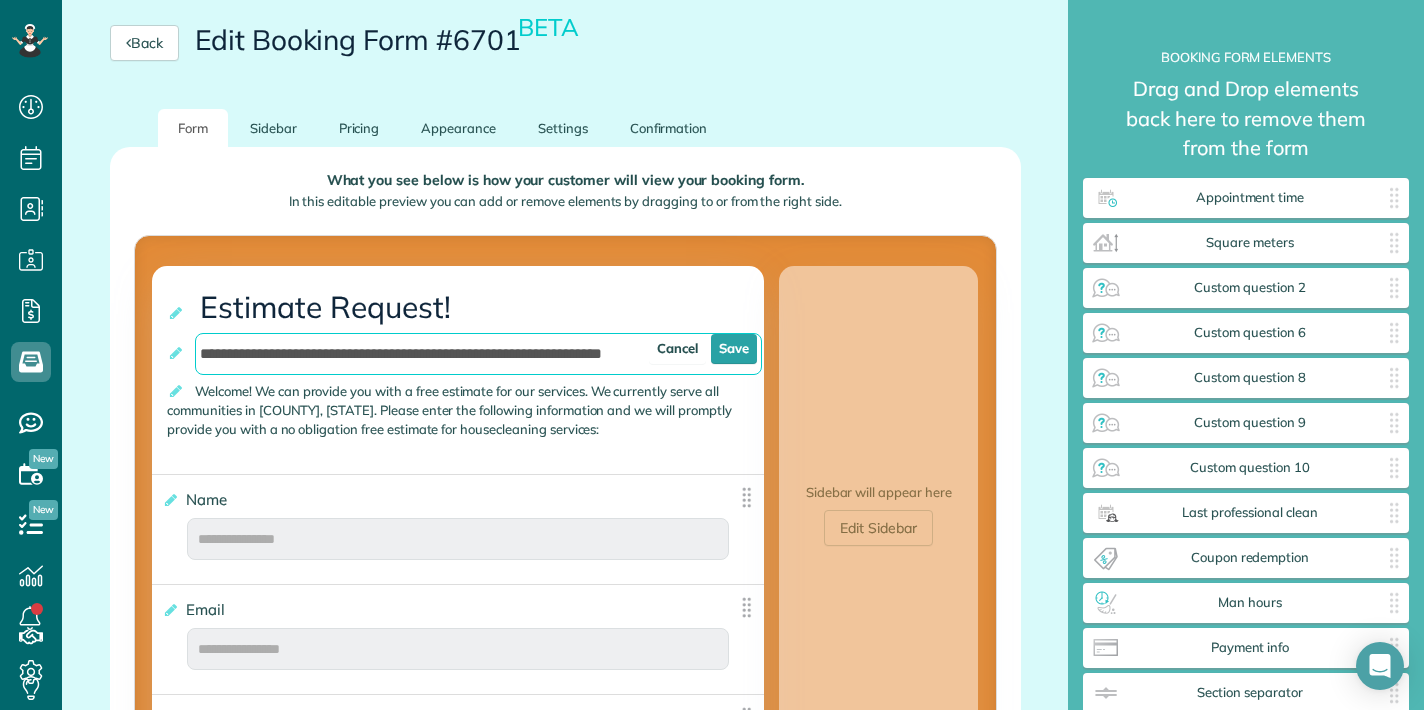 scroll, scrollTop: 106, scrollLeft: 0, axis: vertical 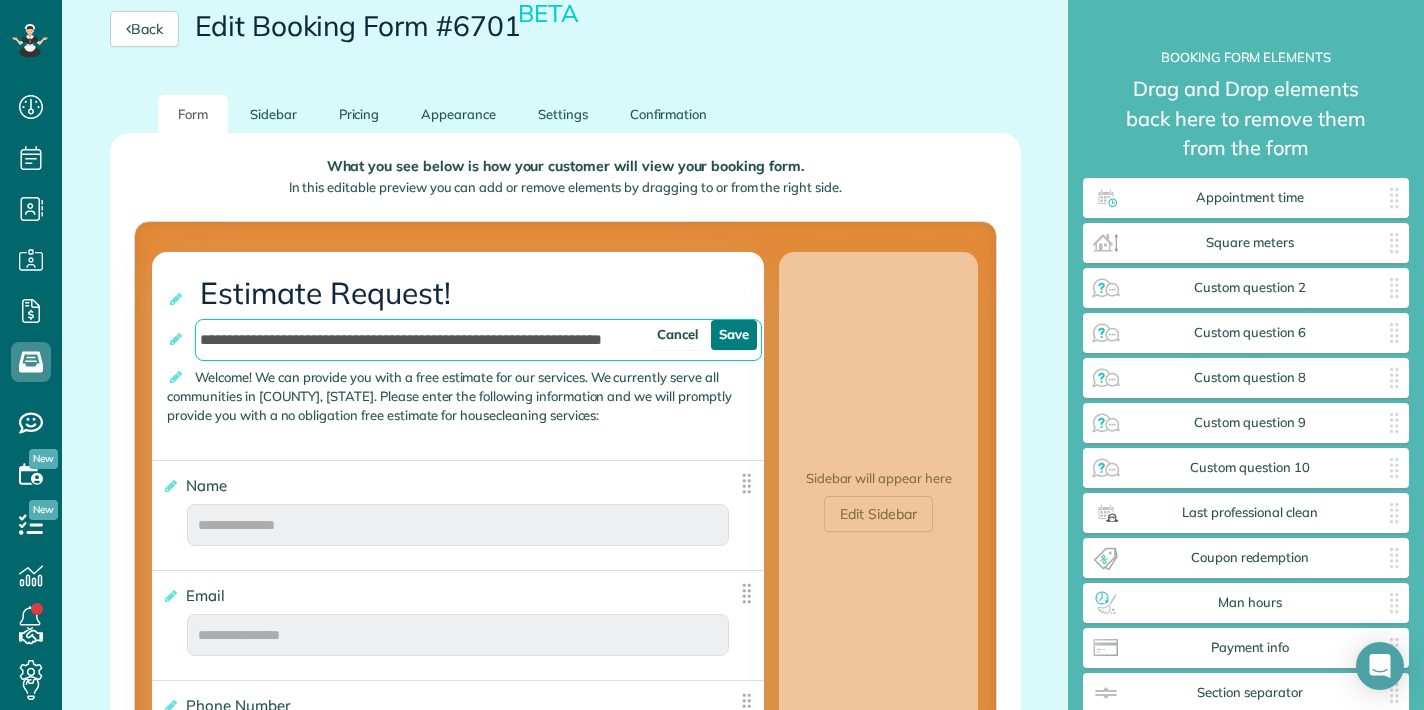 type on "**********" 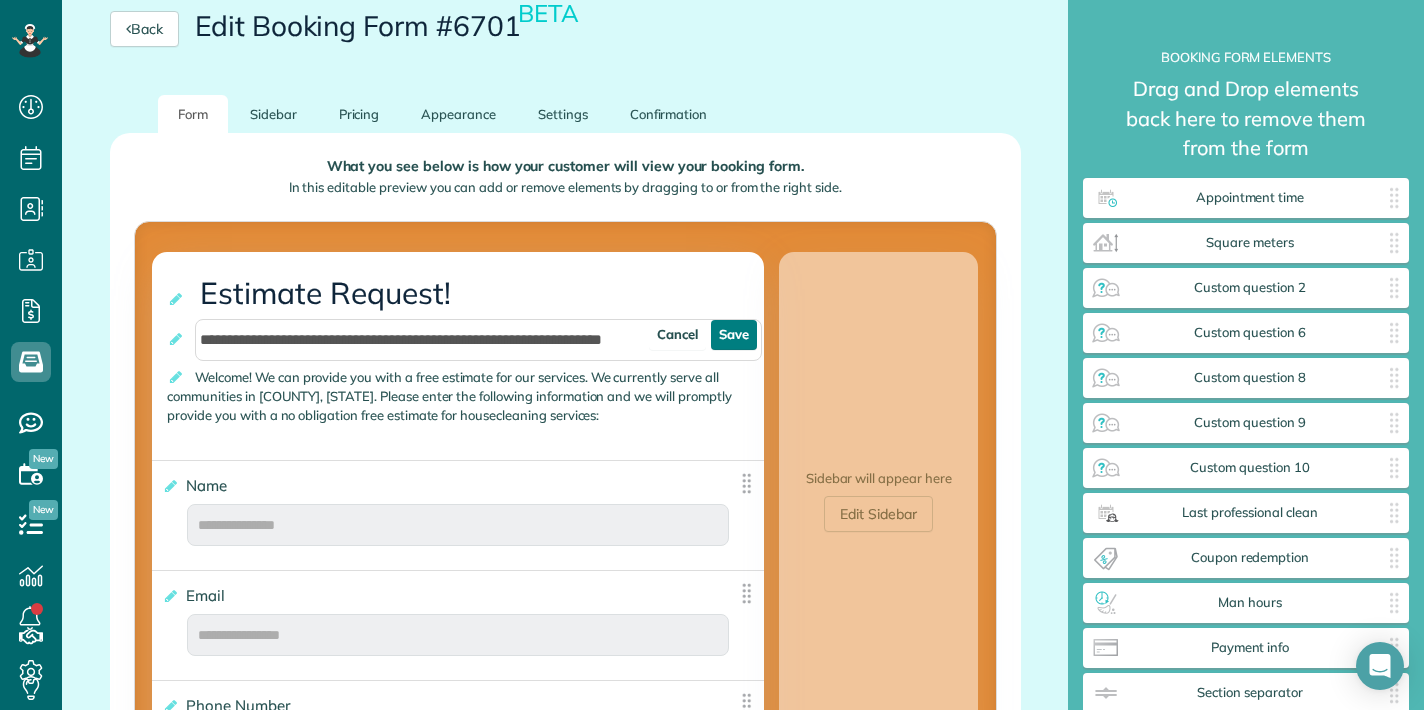 click on "Save" at bounding box center [734, 335] 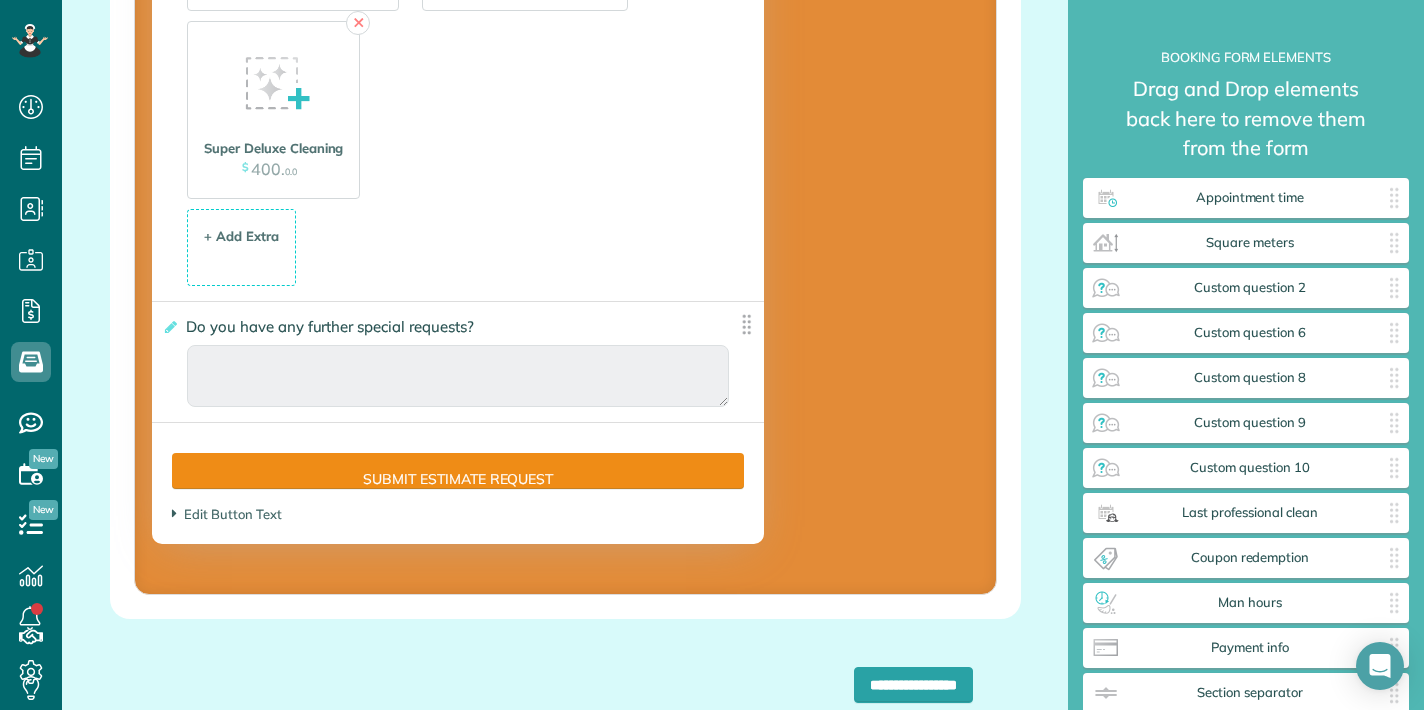 scroll, scrollTop: 4838, scrollLeft: 0, axis: vertical 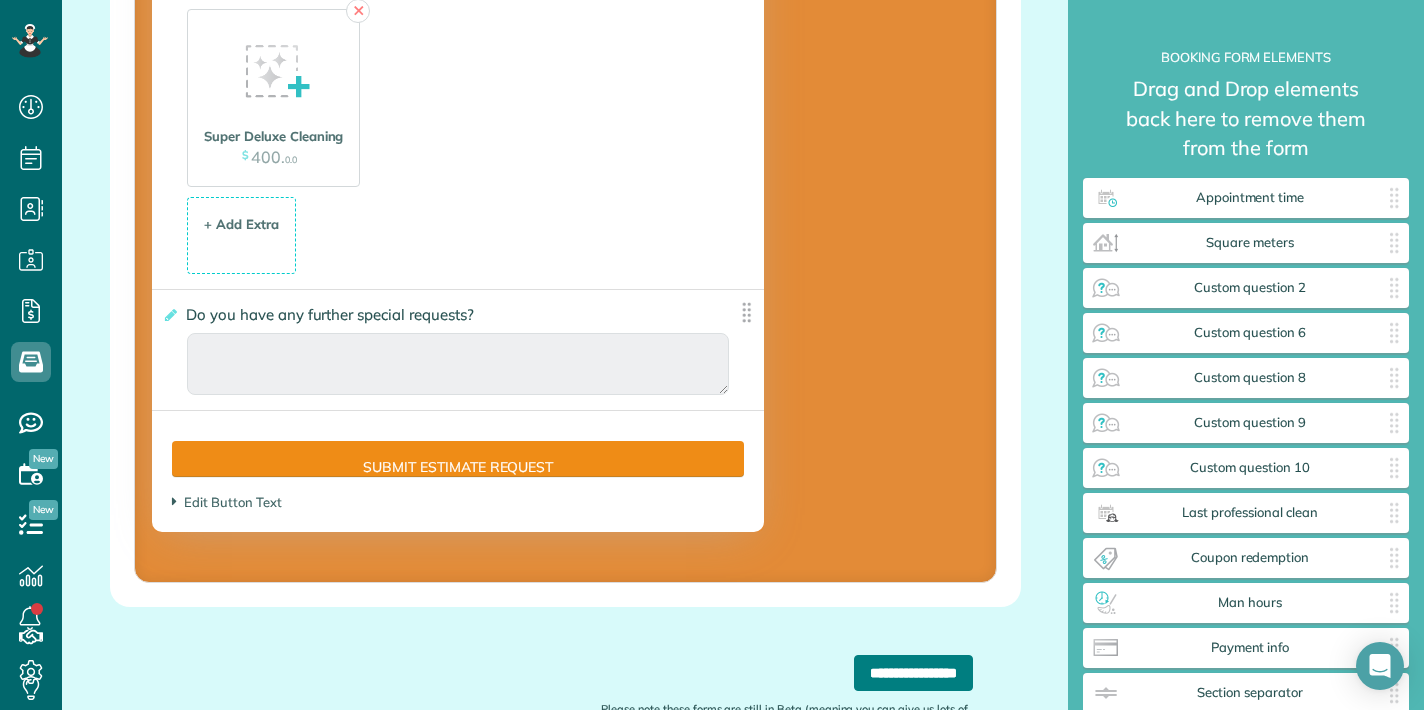 click on "**********" at bounding box center [913, 673] 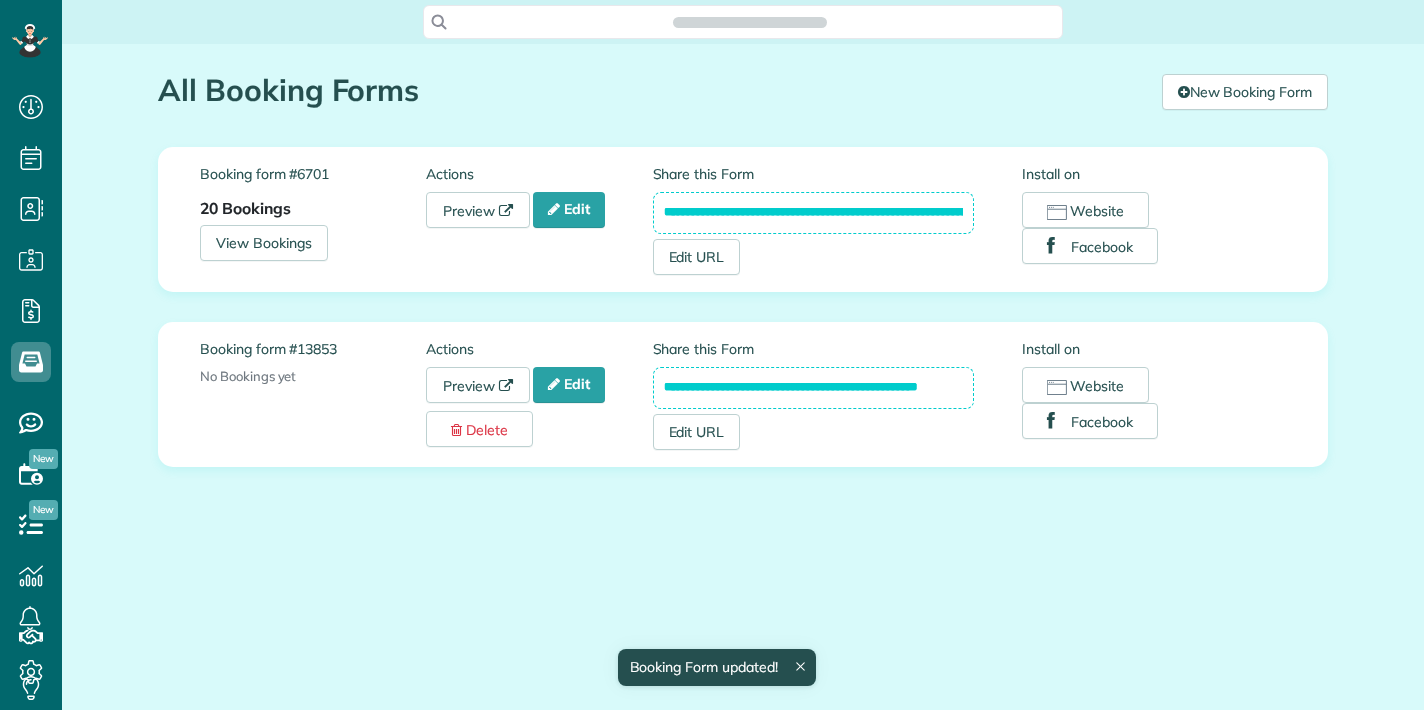 scroll, scrollTop: 0, scrollLeft: 0, axis: both 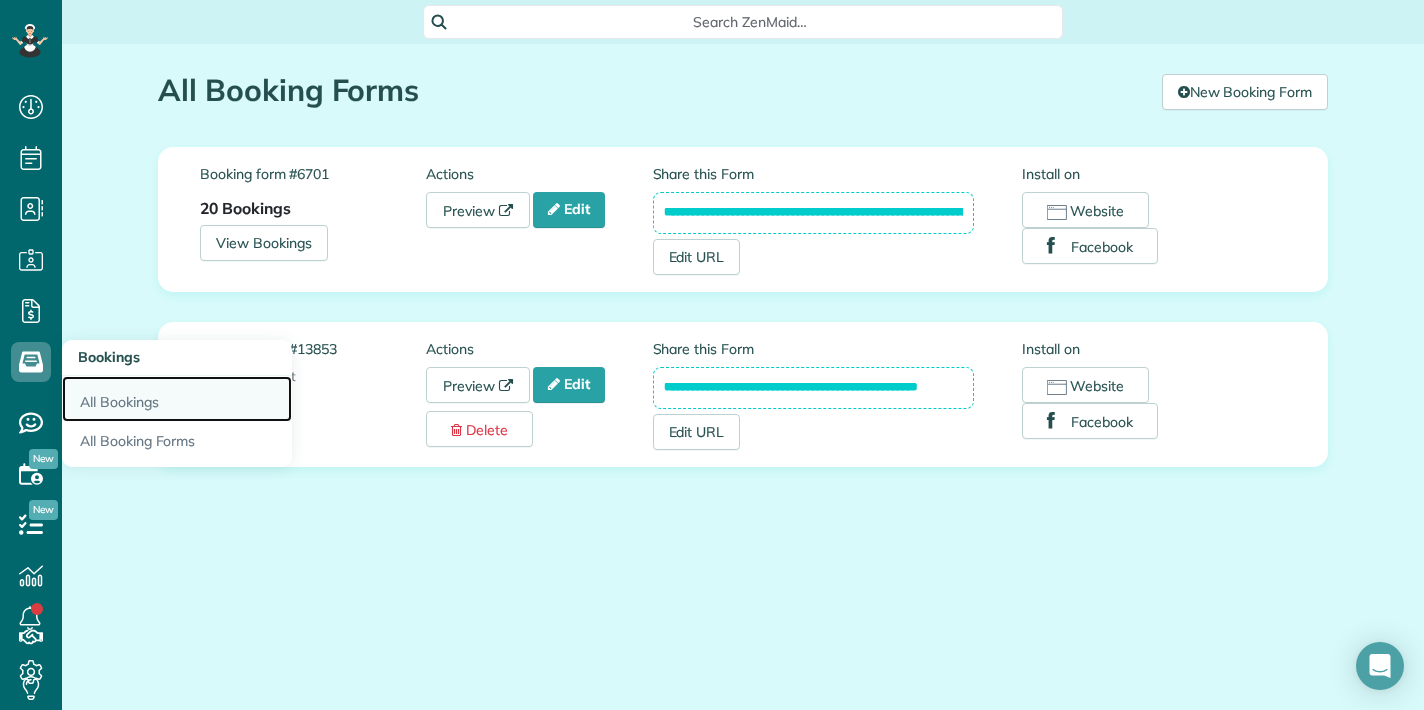 click on "All Bookings" at bounding box center (177, 399) 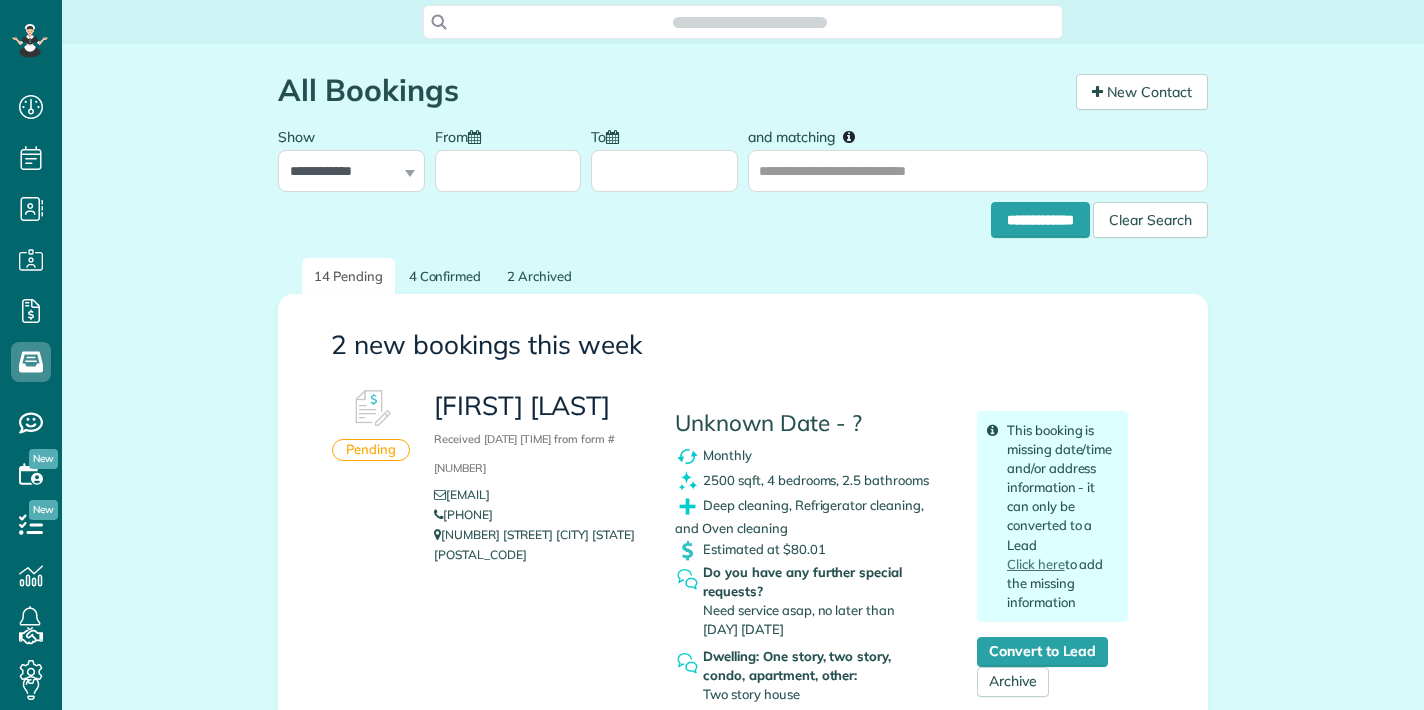 scroll, scrollTop: 0, scrollLeft: 0, axis: both 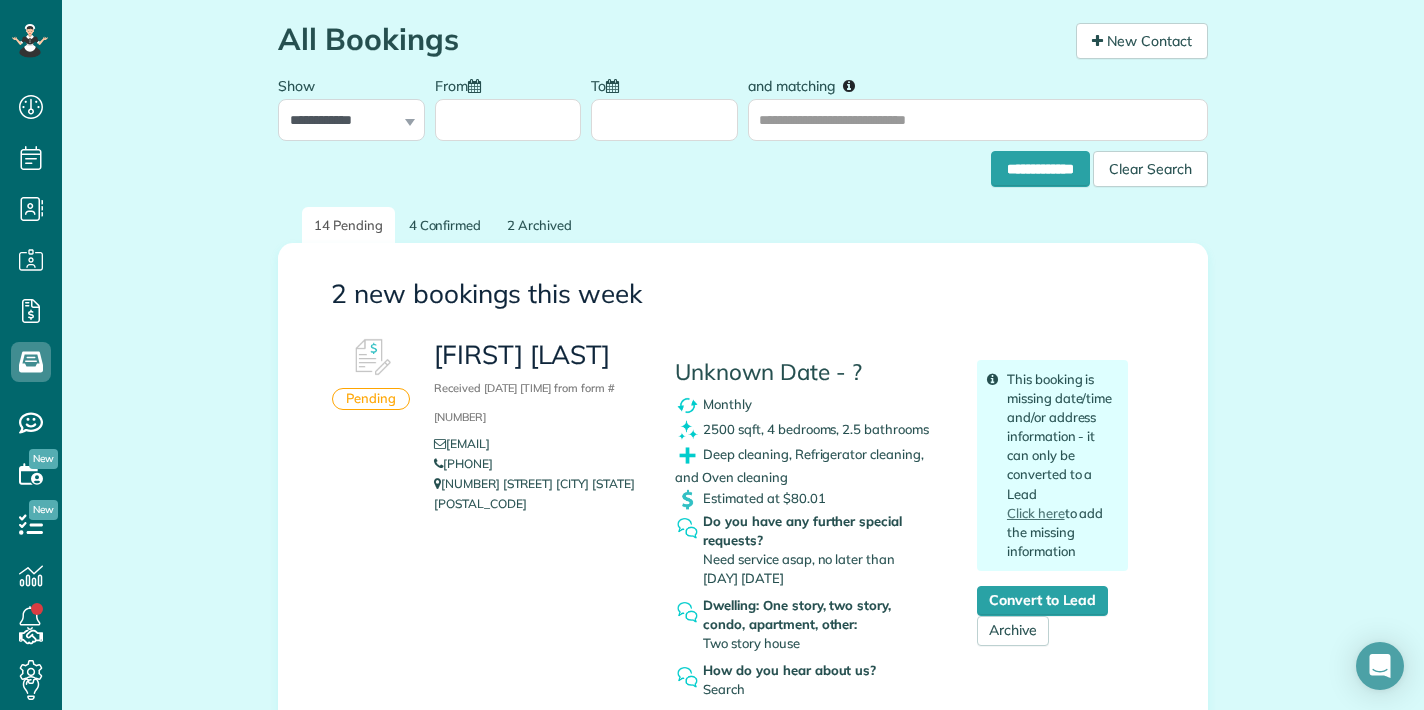 drag, startPoint x: 437, startPoint y: 480, endPoint x: 619, endPoint y: 500, distance: 183.0956 